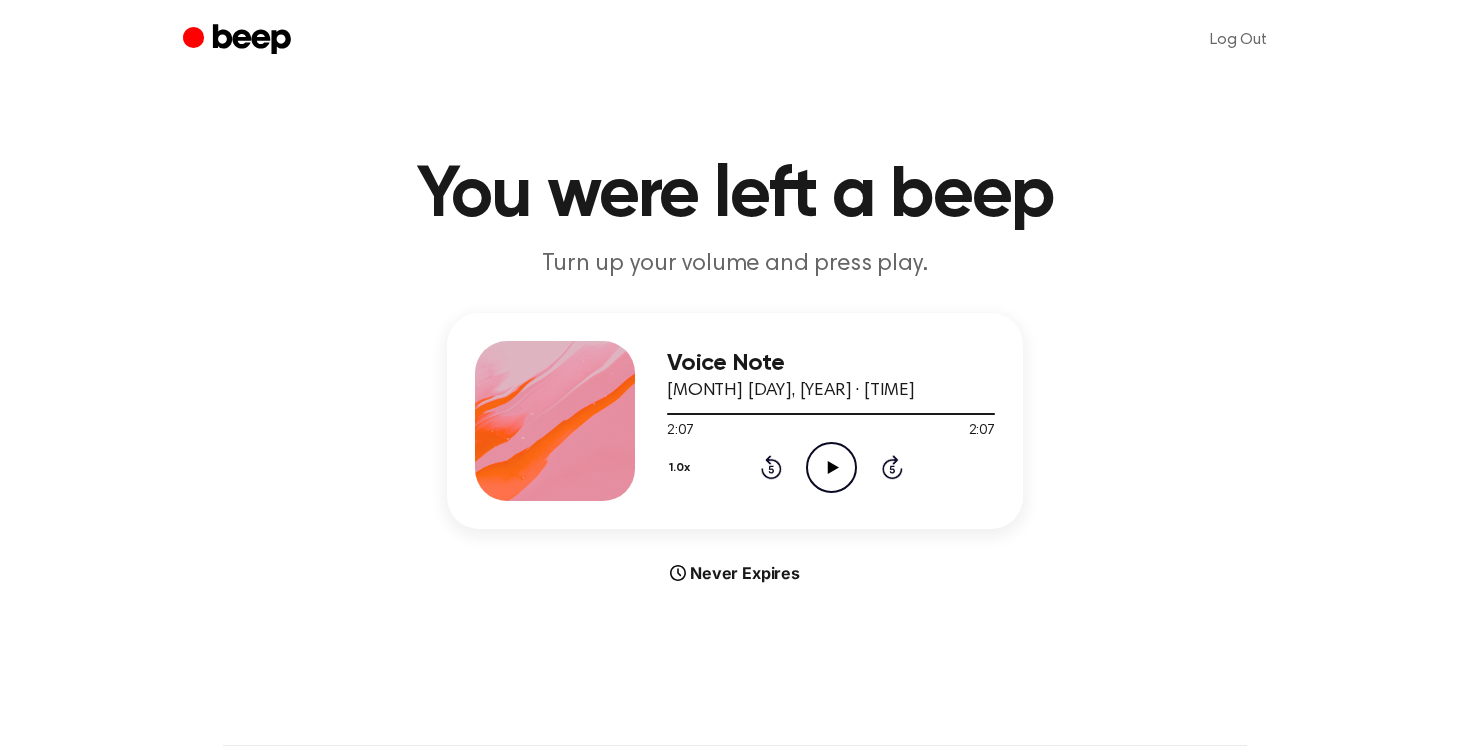scroll, scrollTop: 0, scrollLeft: 0, axis: both 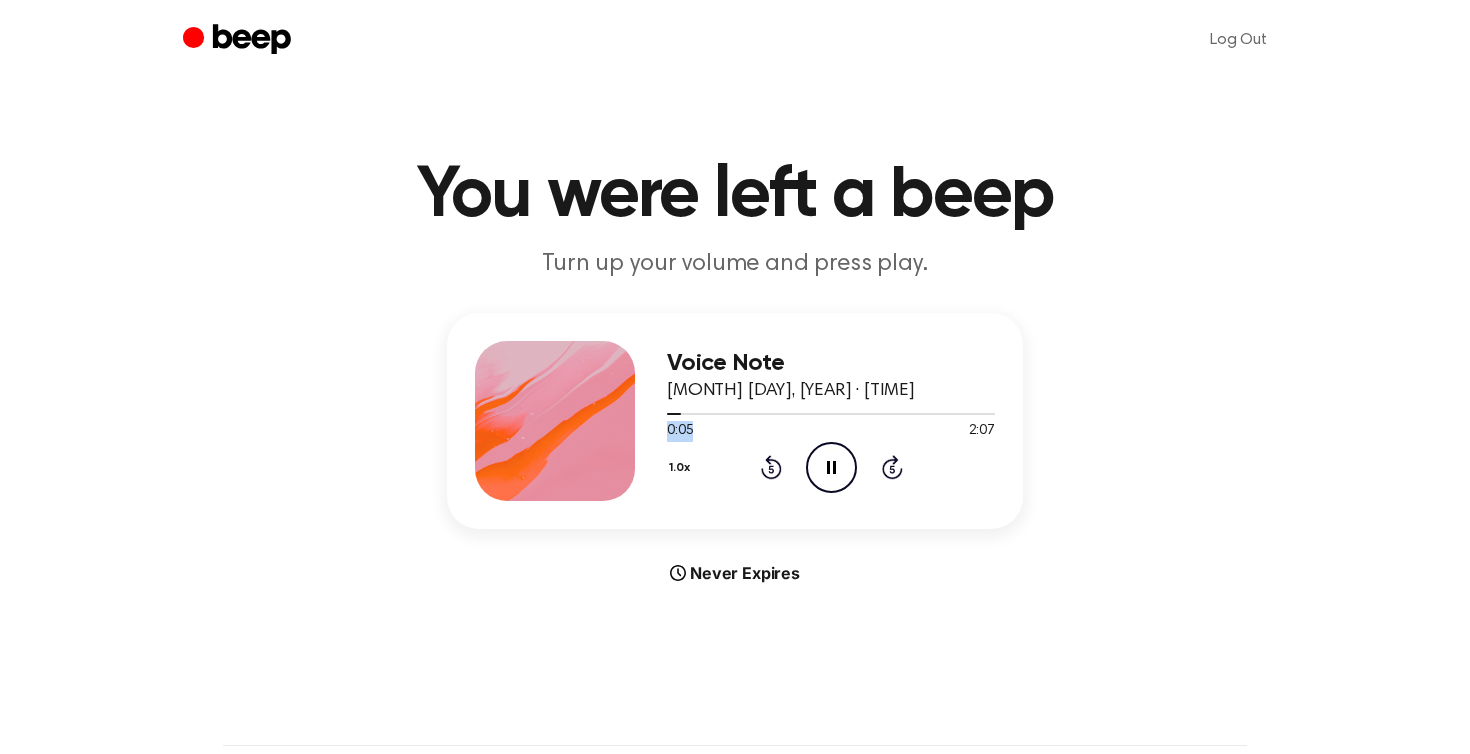 drag, startPoint x: 678, startPoint y: 417, endPoint x: 784, endPoint y: 421, distance: 106.07545 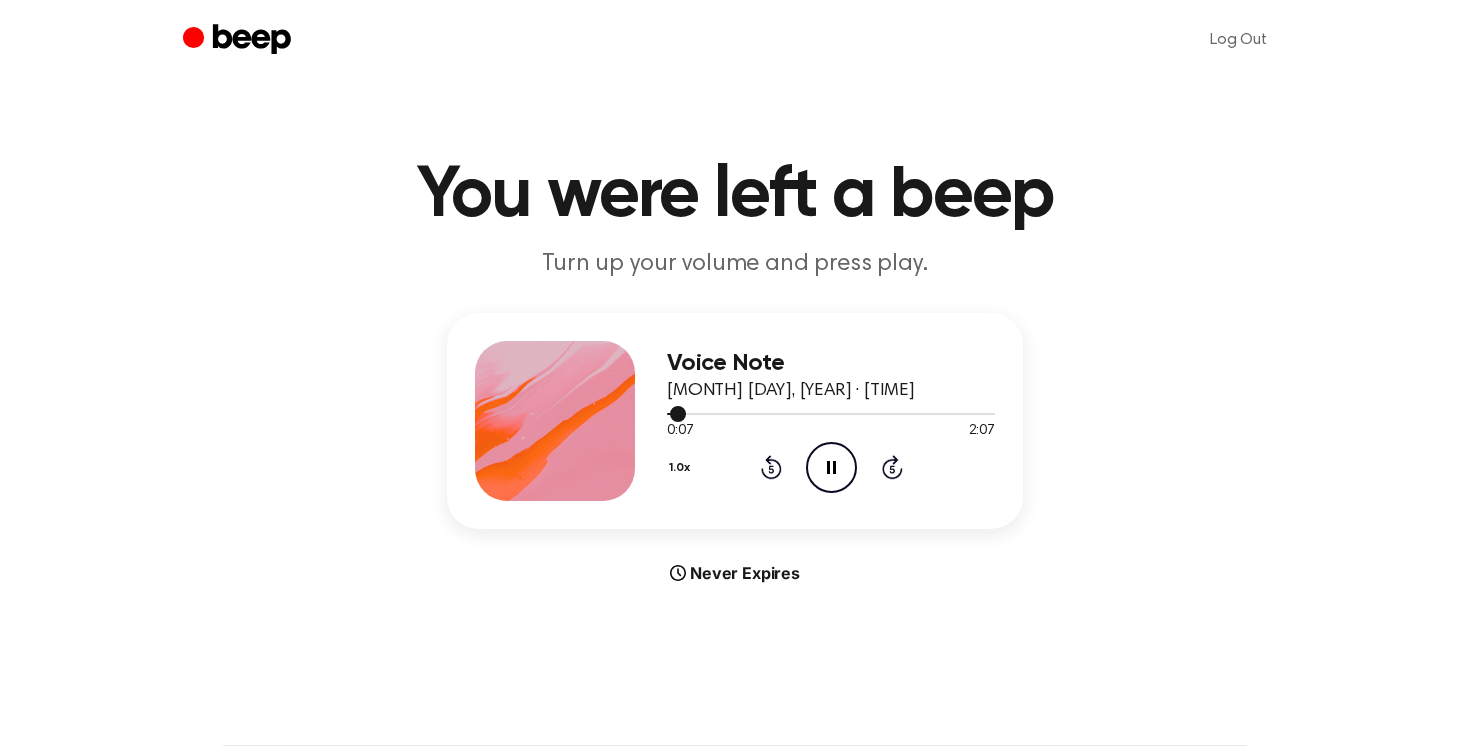 drag, startPoint x: 683, startPoint y: 413, endPoint x: 724, endPoint y: 413, distance: 41 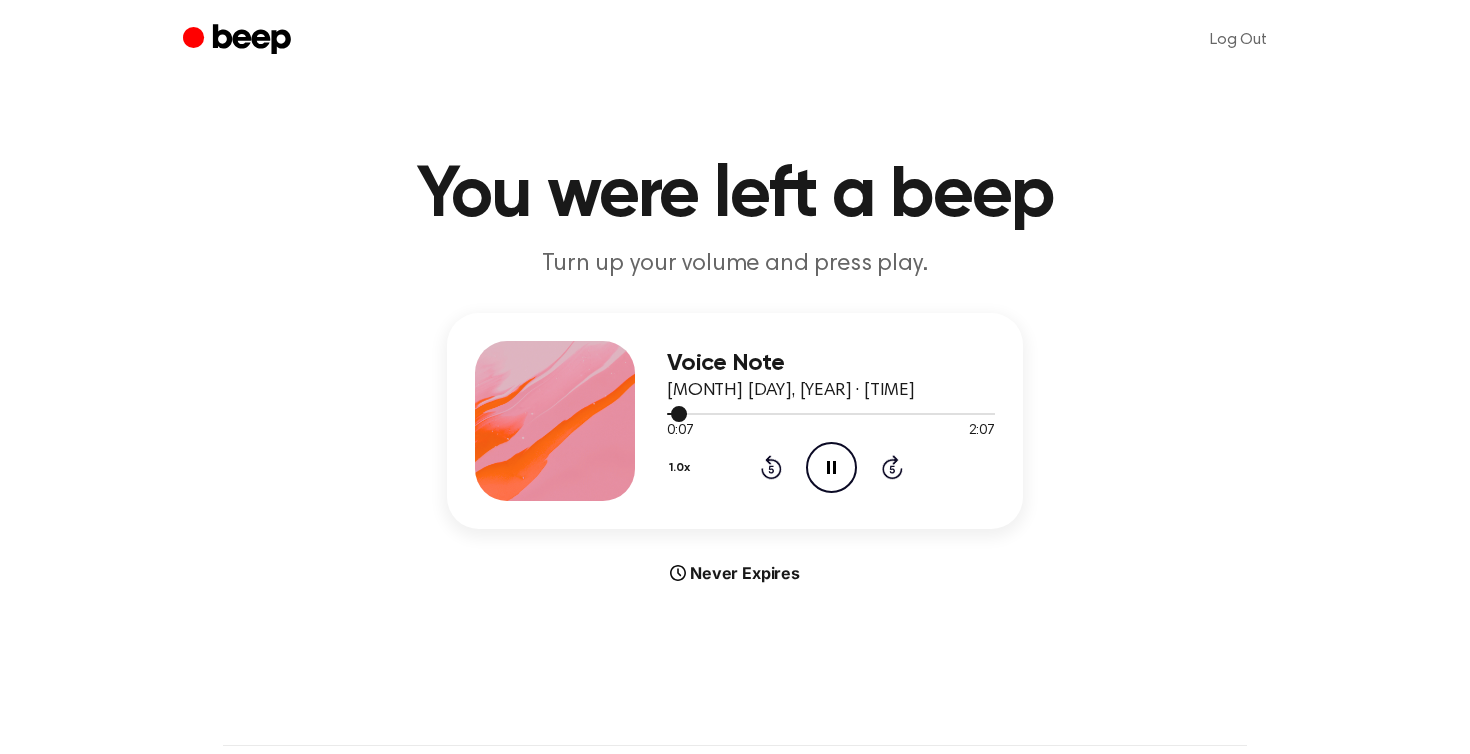click at bounding box center (831, 414) 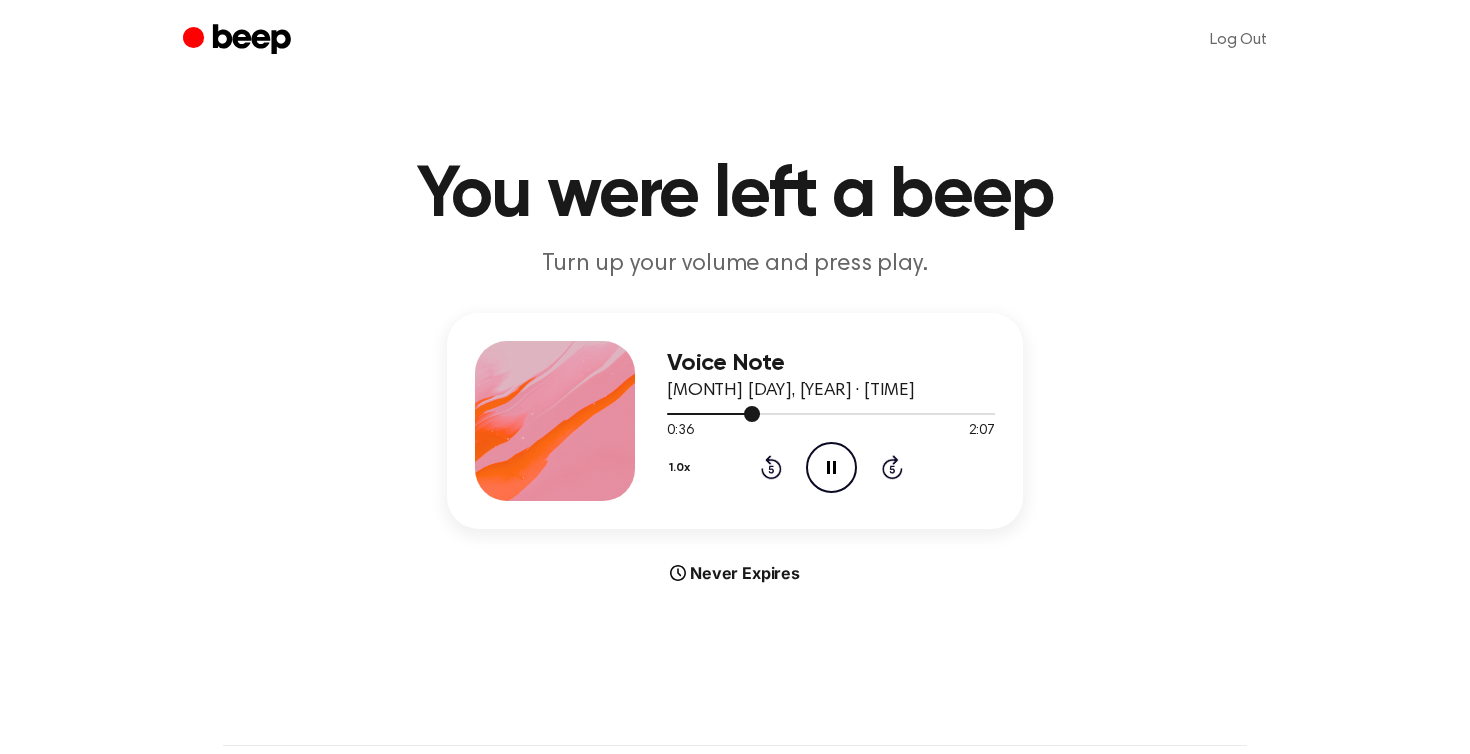 click at bounding box center [831, 414] 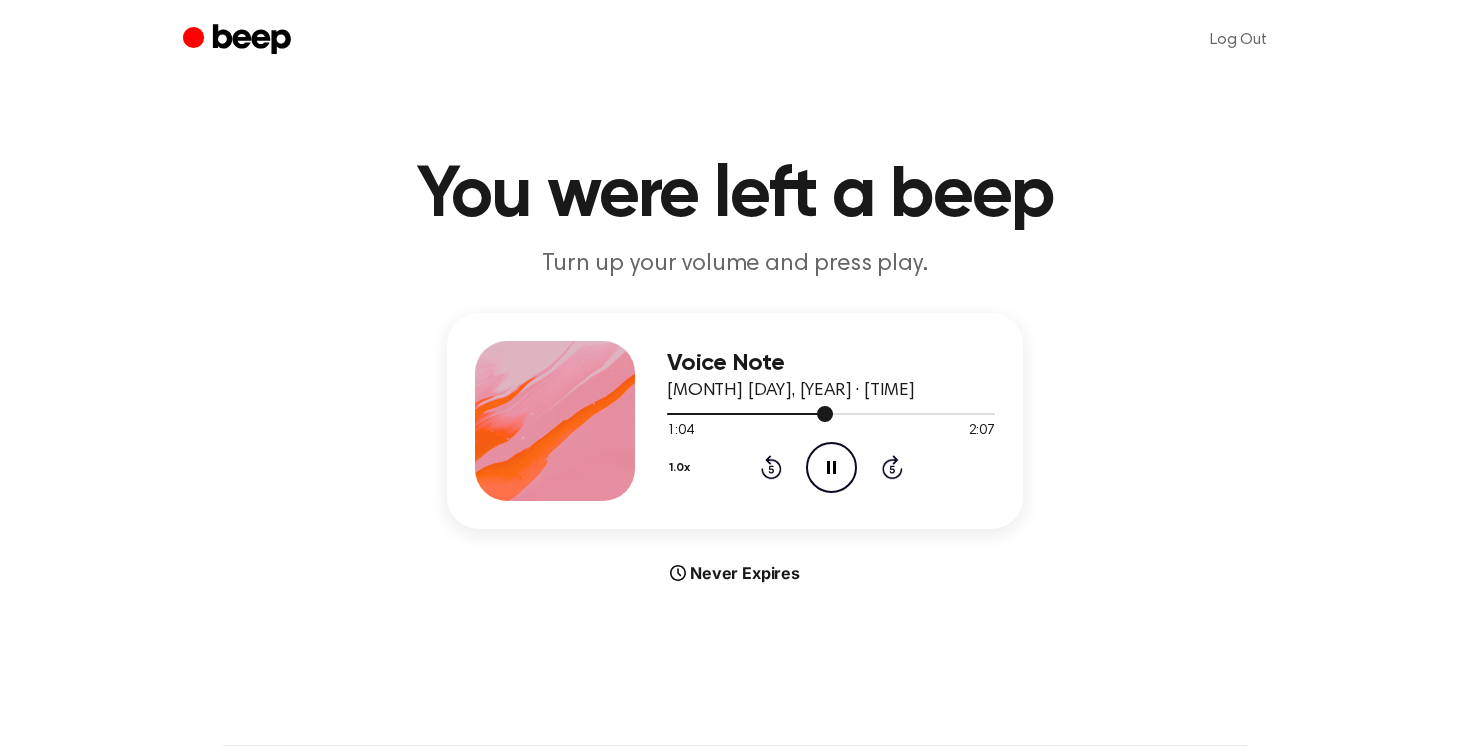 click at bounding box center (831, 413) 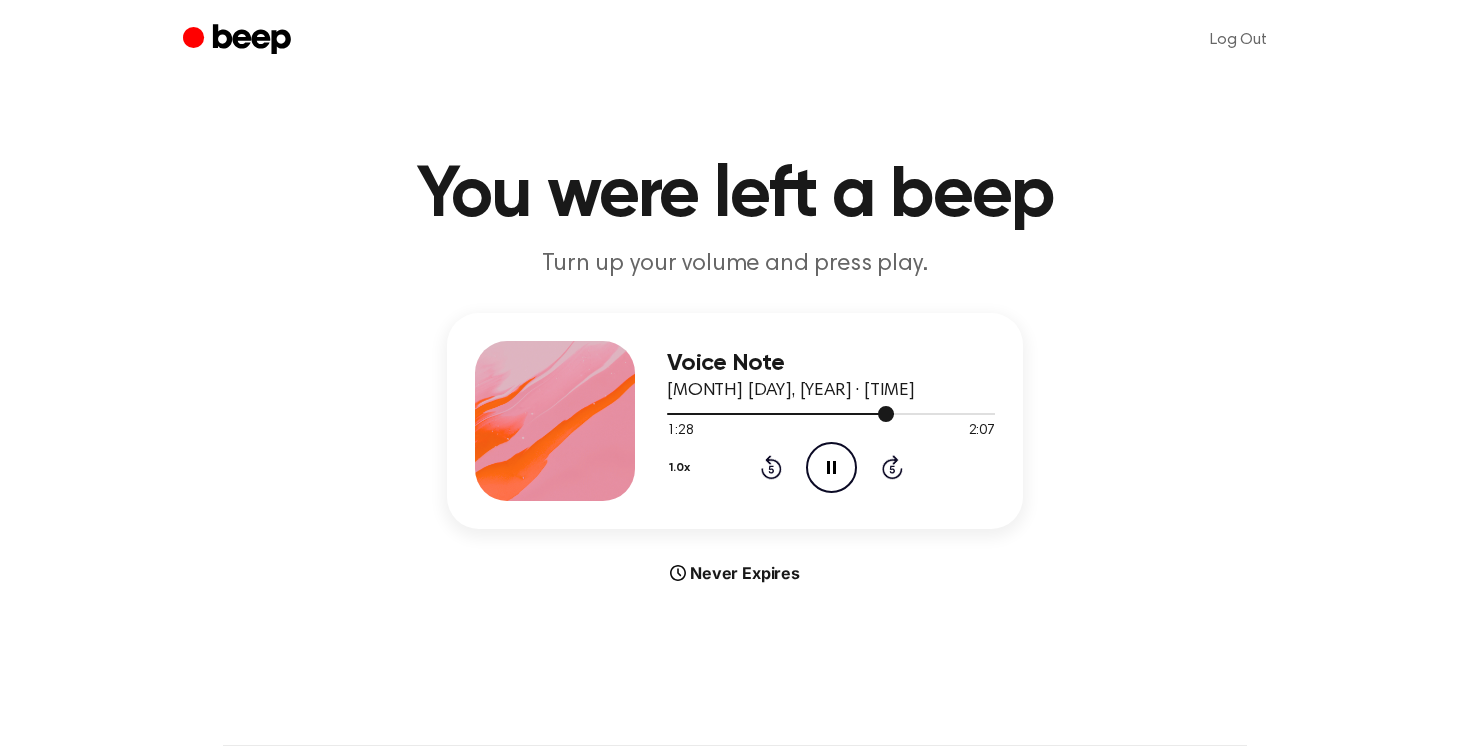 click at bounding box center (831, 414) 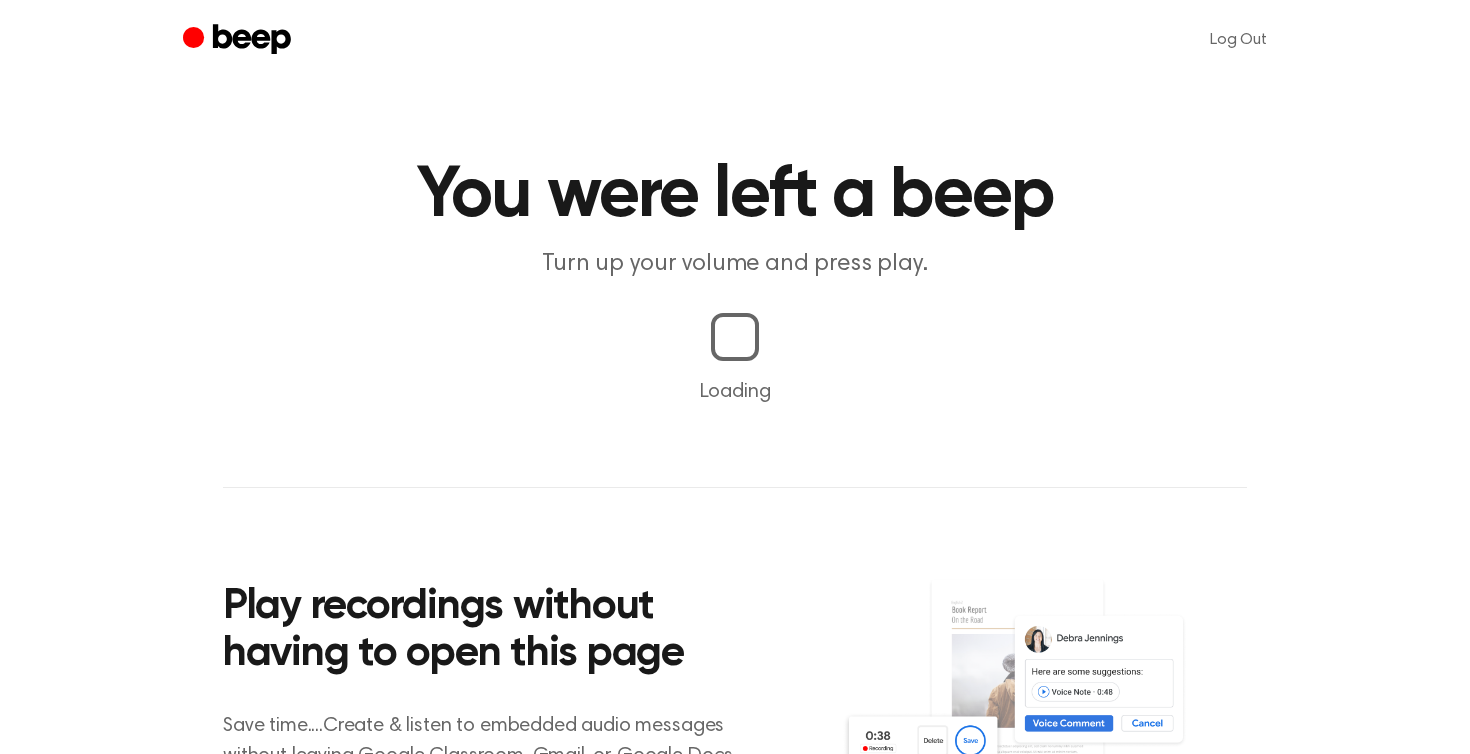 scroll, scrollTop: 0, scrollLeft: 0, axis: both 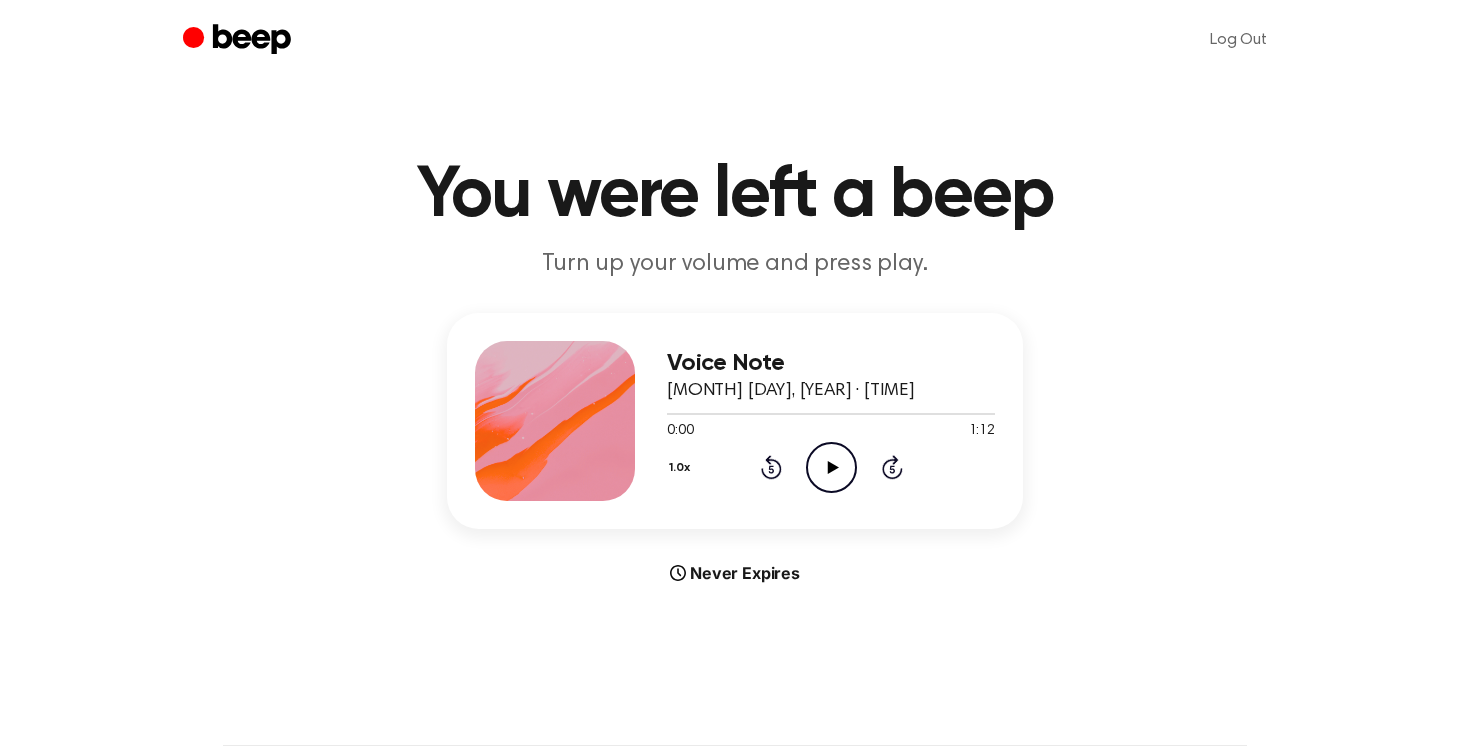 click on "Play Audio" 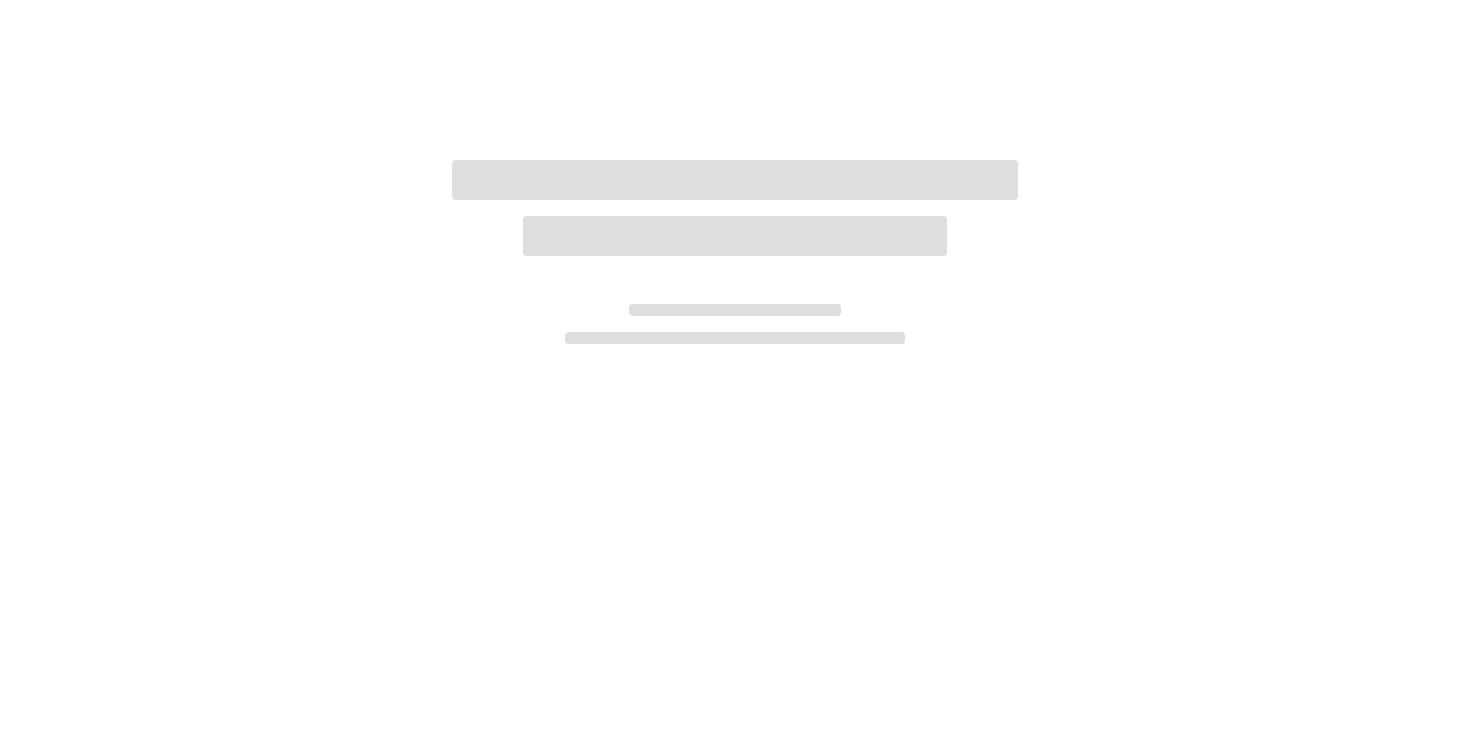 scroll, scrollTop: 0, scrollLeft: 0, axis: both 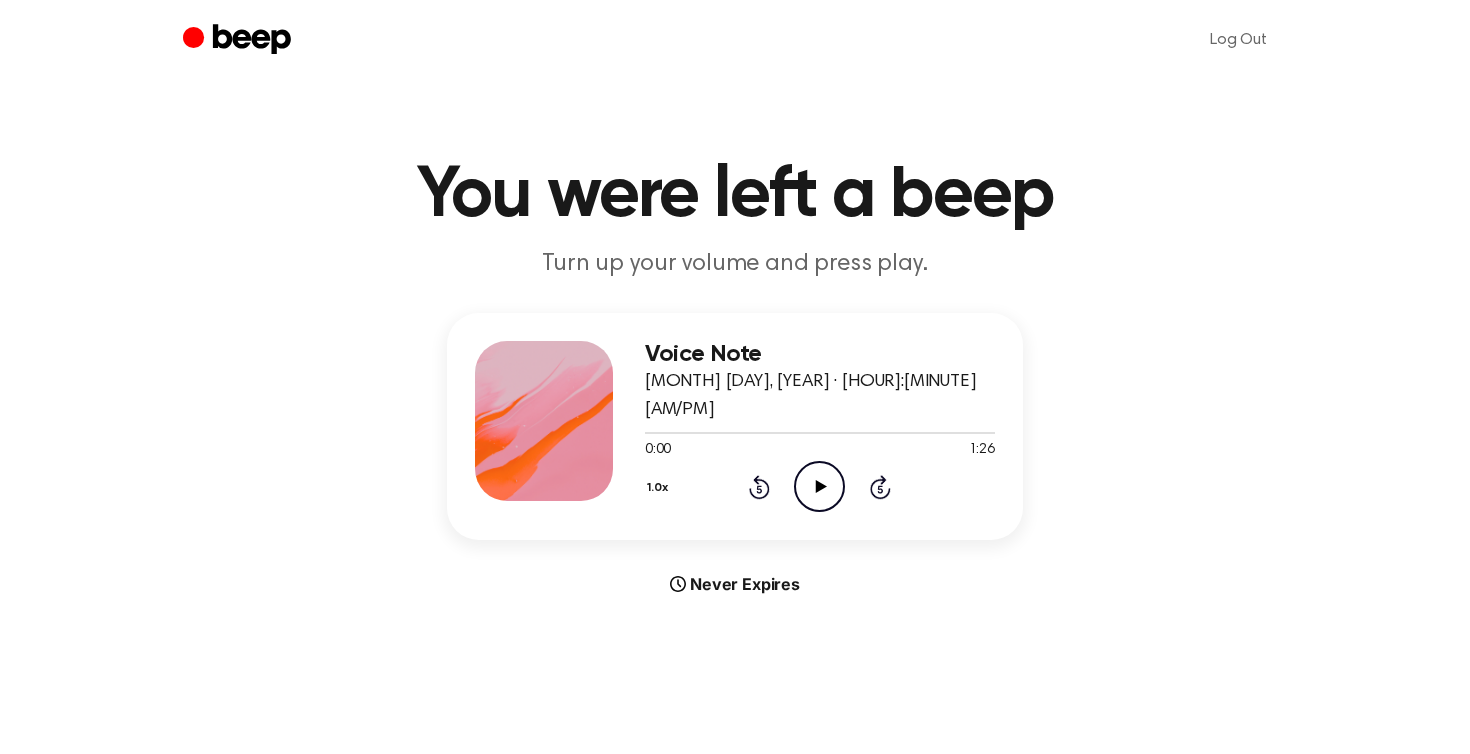 click 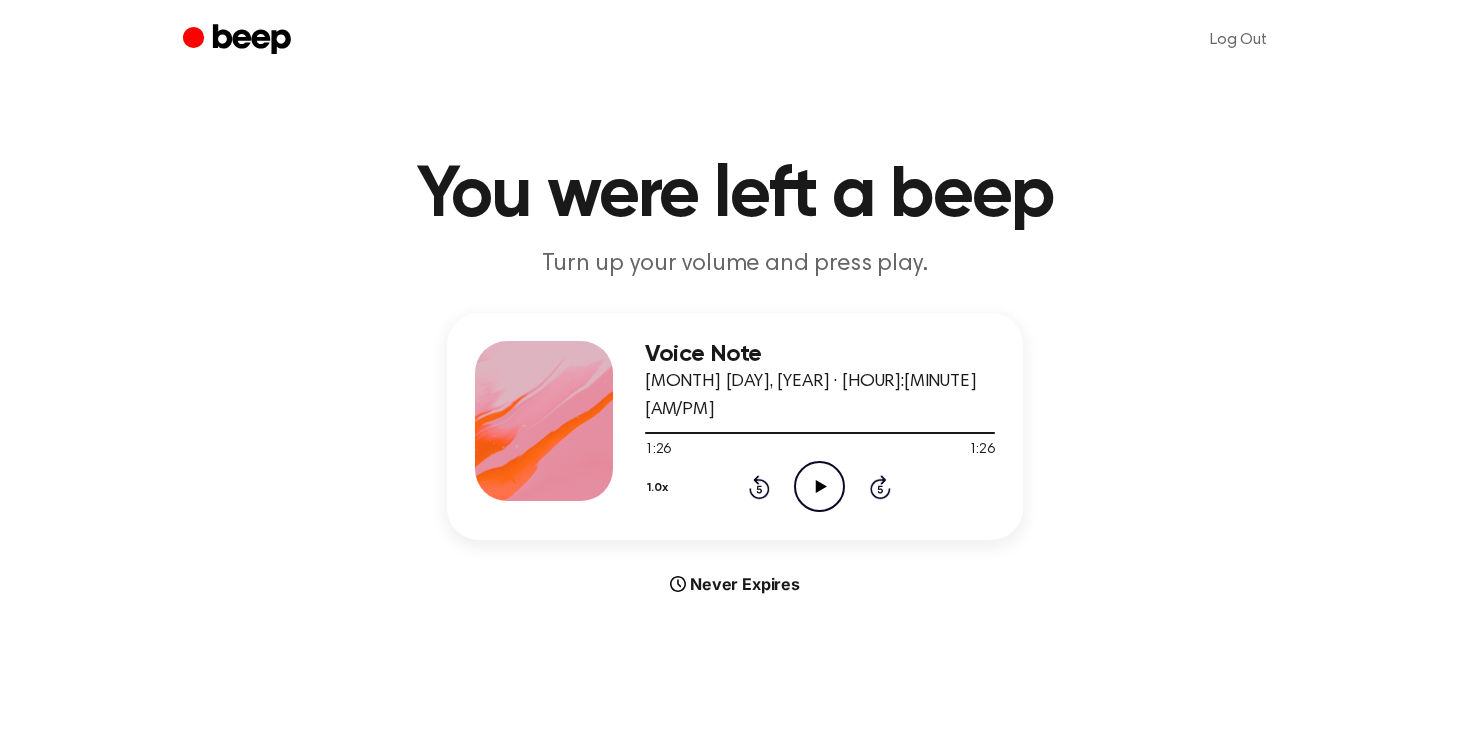 click on "Play Audio" 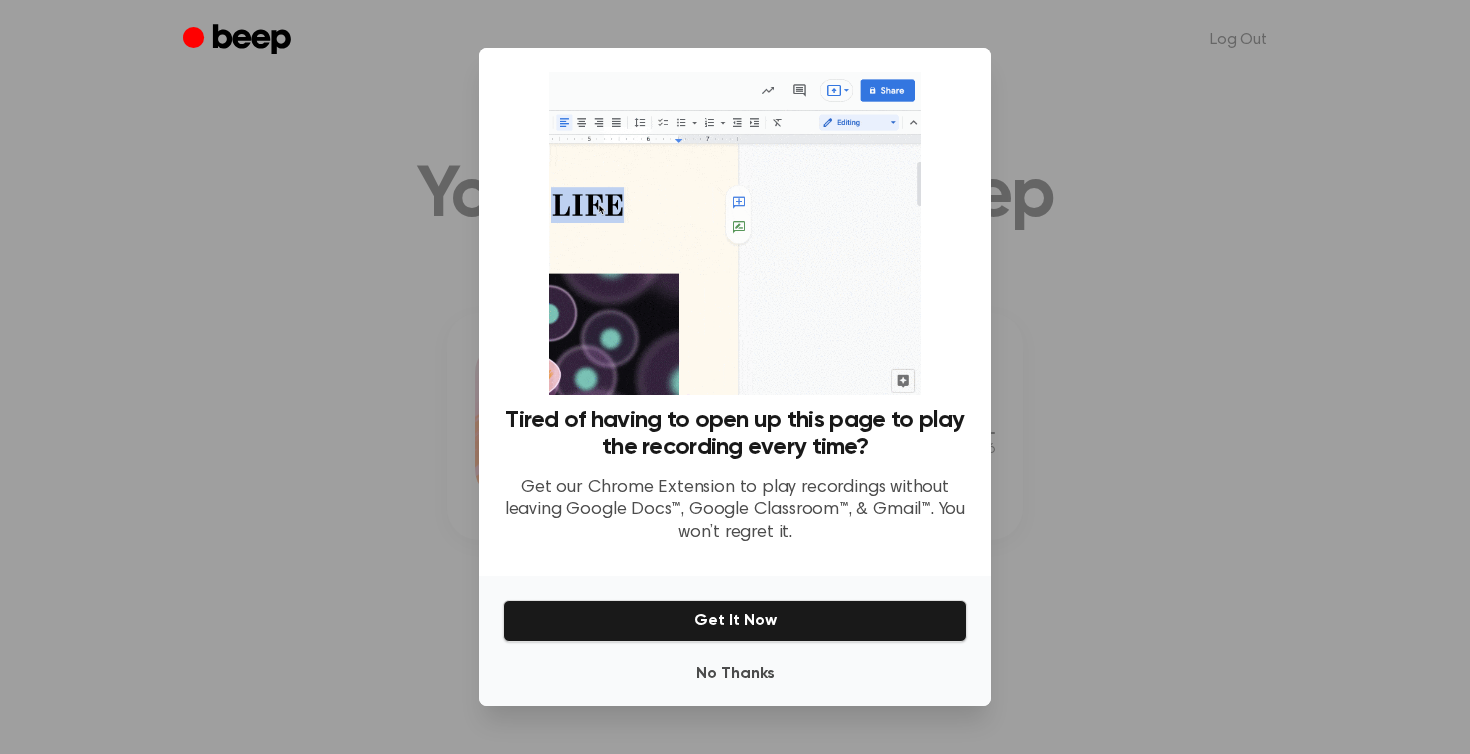 click on "No Thanks" at bounding box center [735, 674] 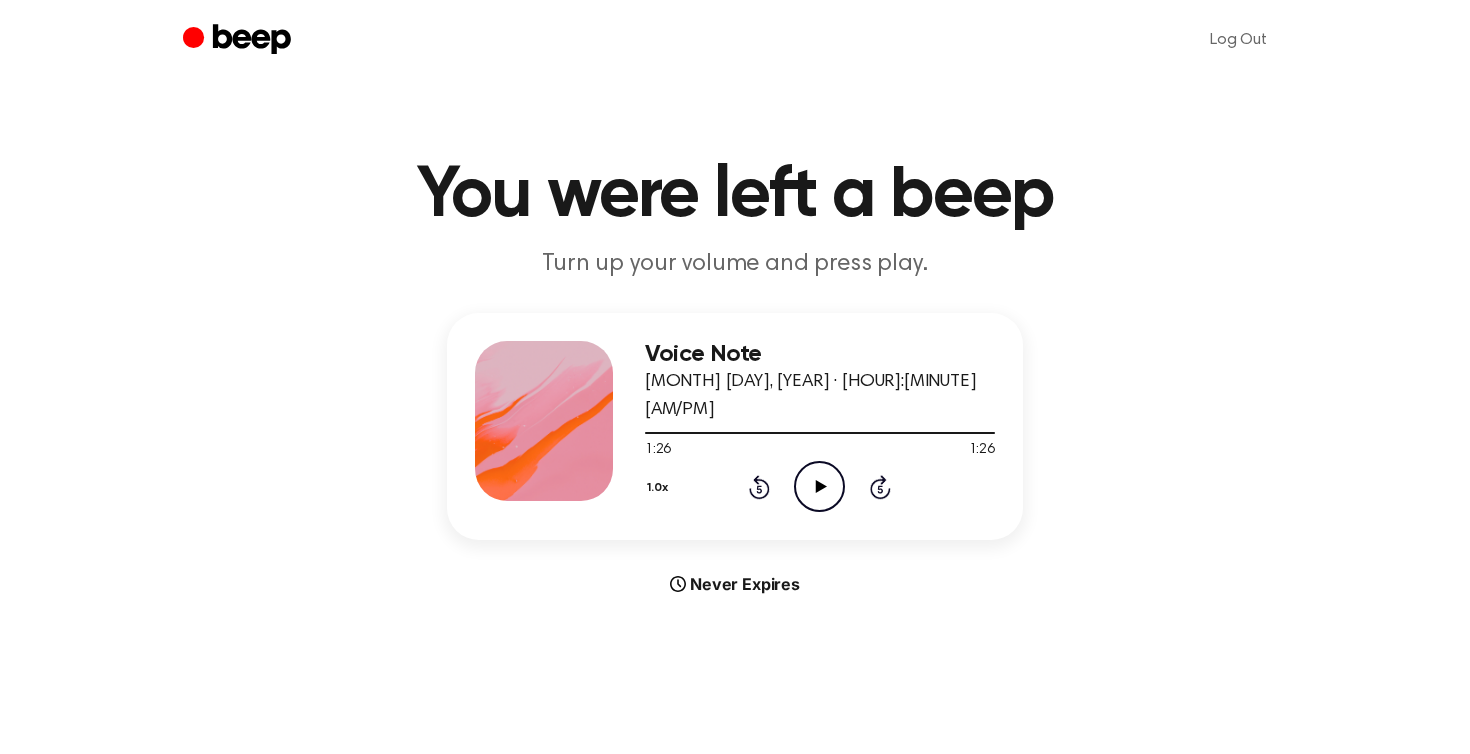 click on "Play Audio" 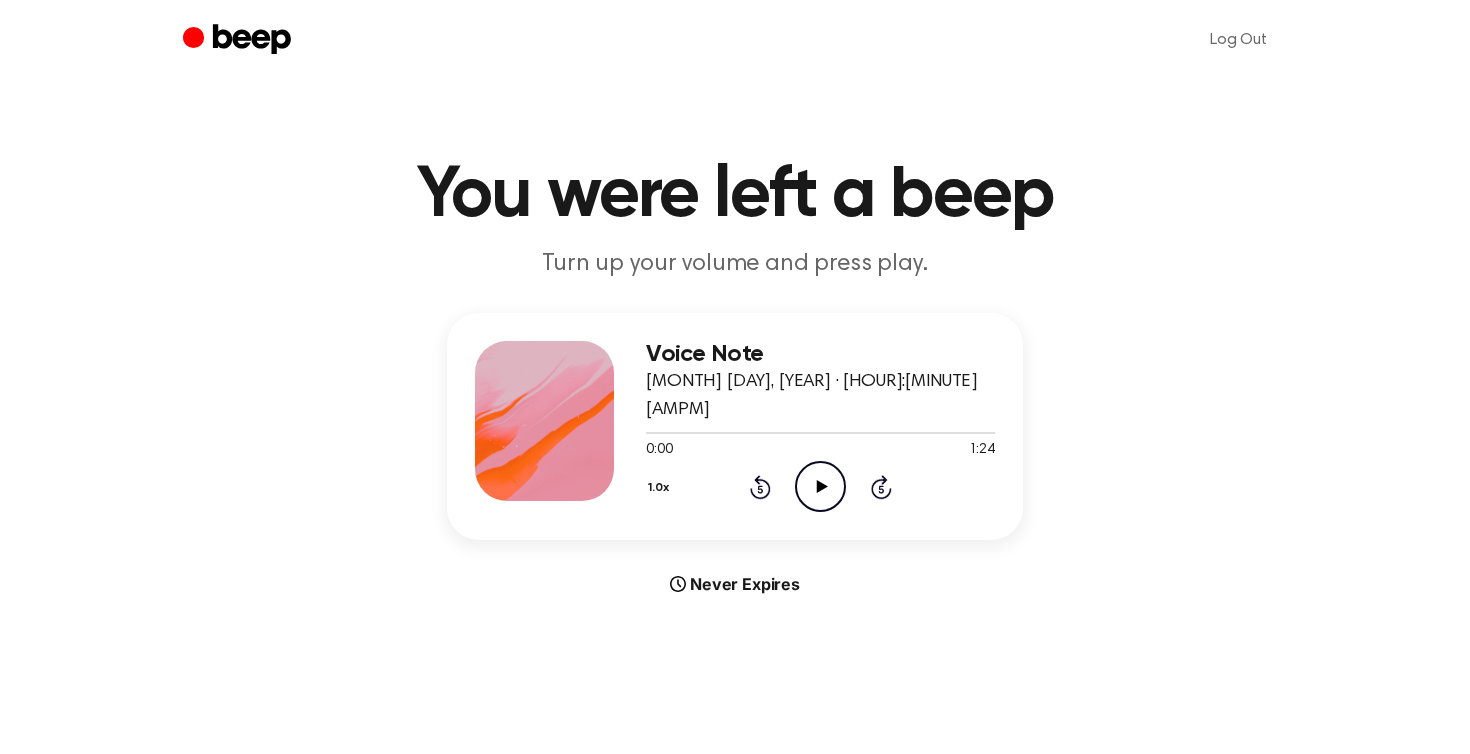 scroll, scrollTop: 0, scrollLeft: 0, axis: both 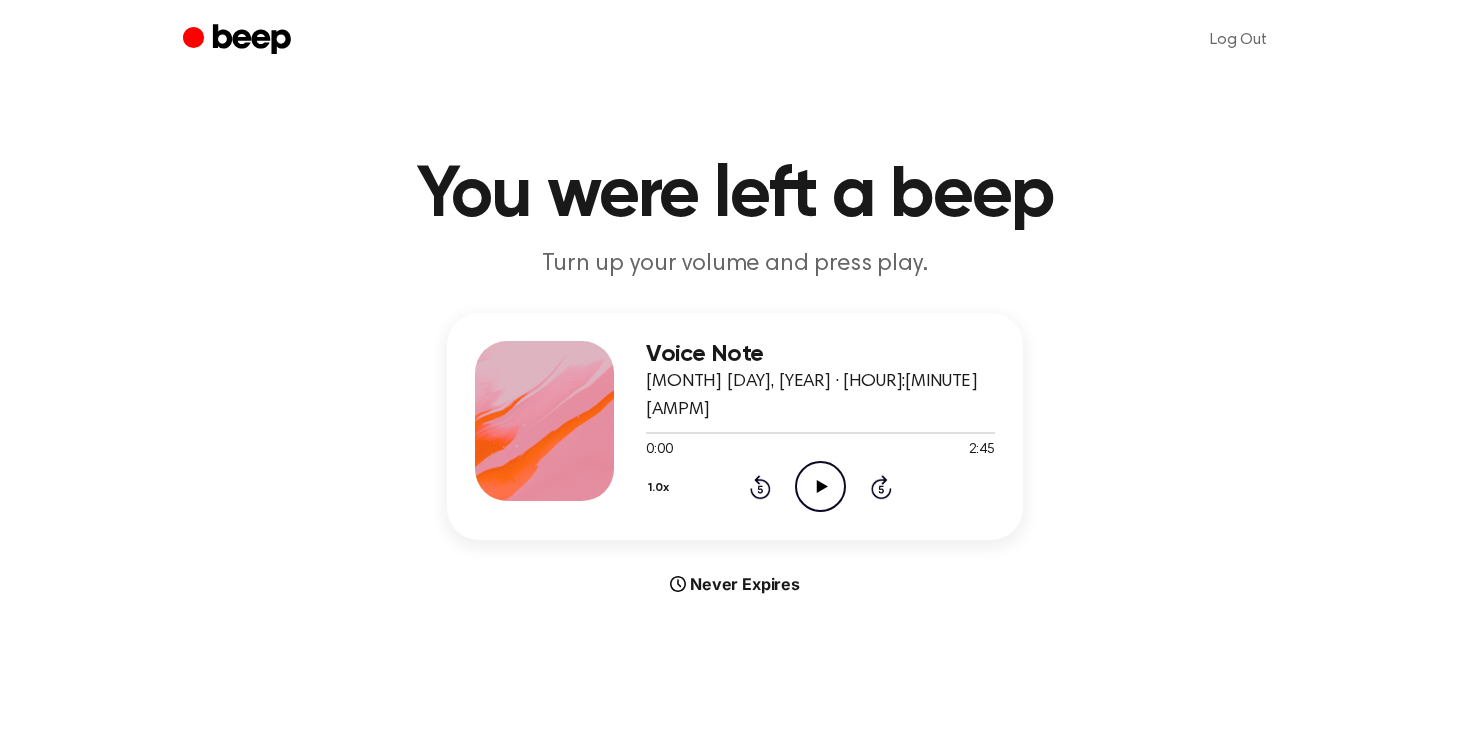 click on "Play Audio" 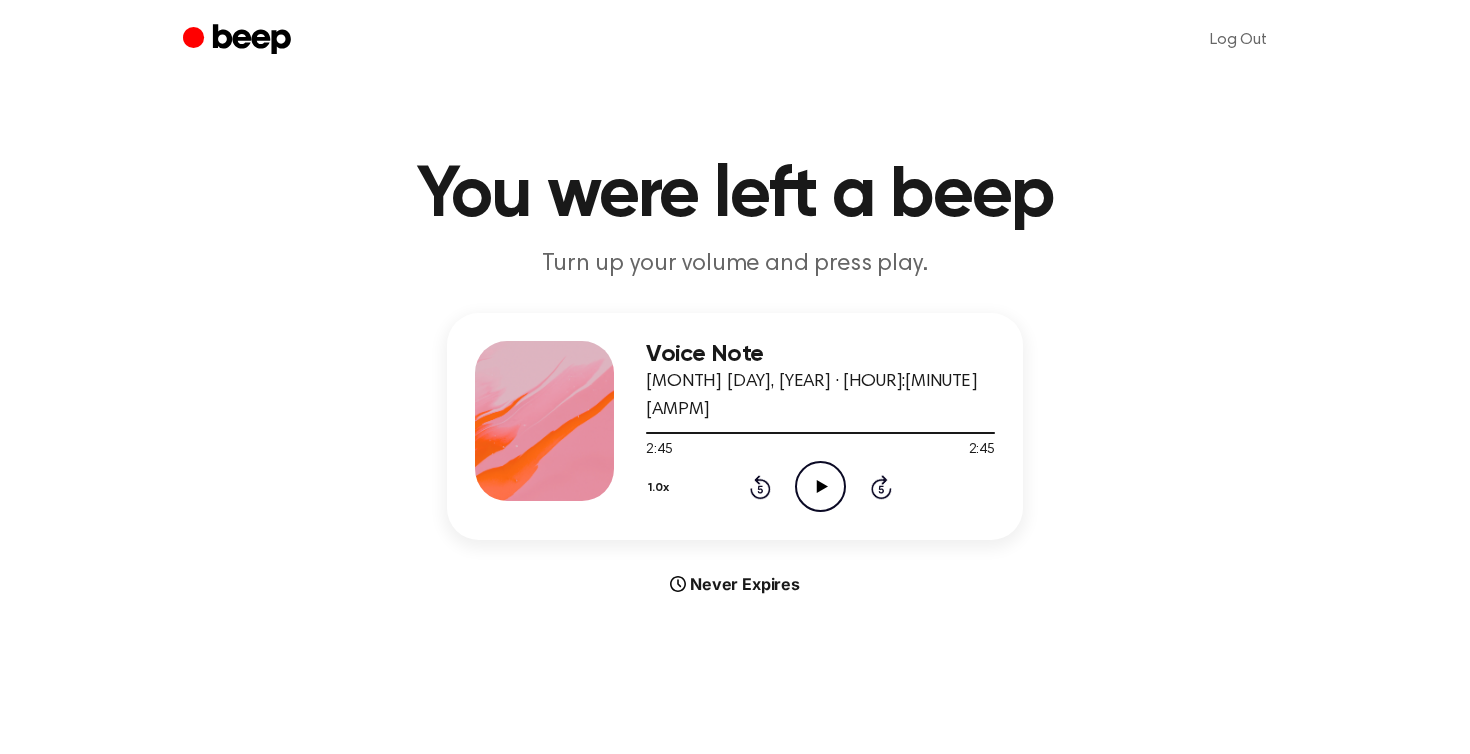 click on "Play Audio" 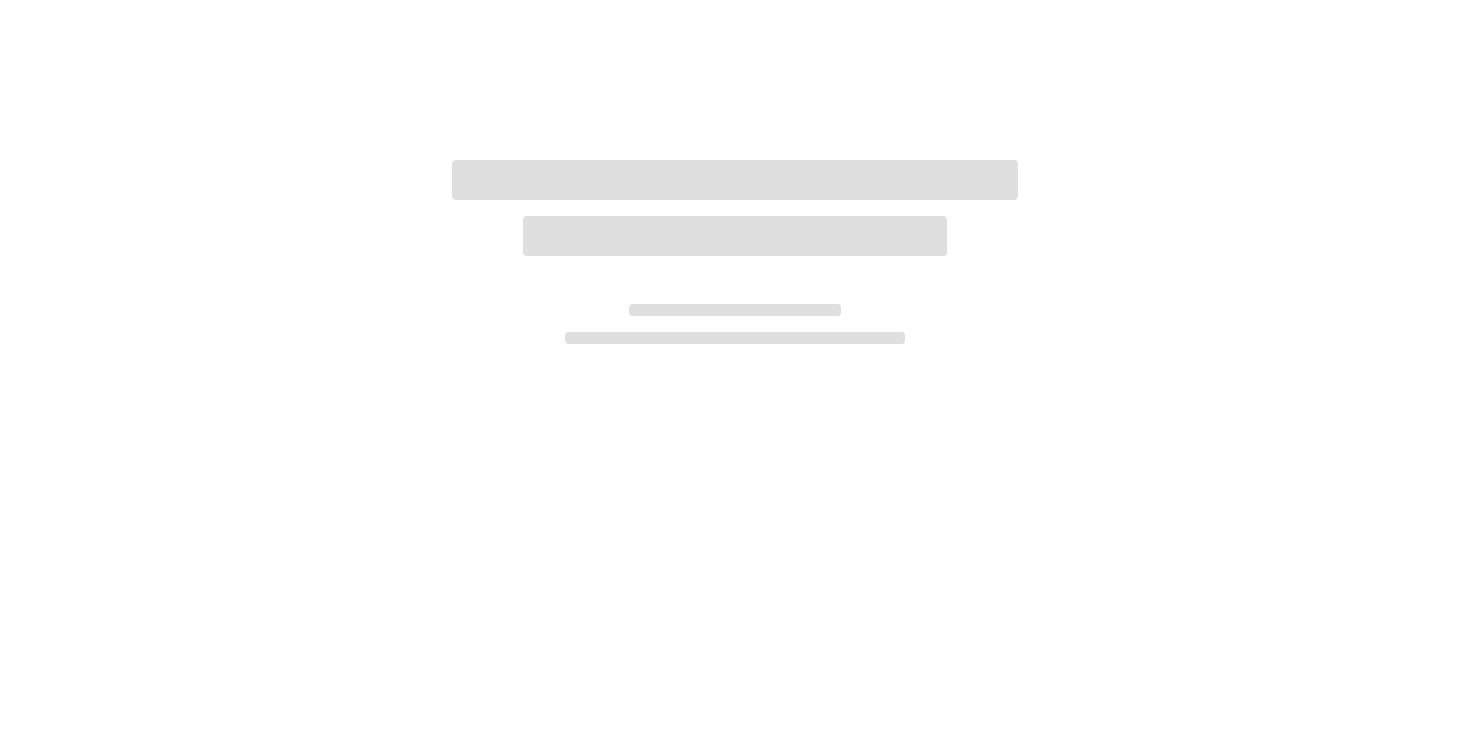 scroll, scrollTop: 0, scrollLeft: 0, axis: both 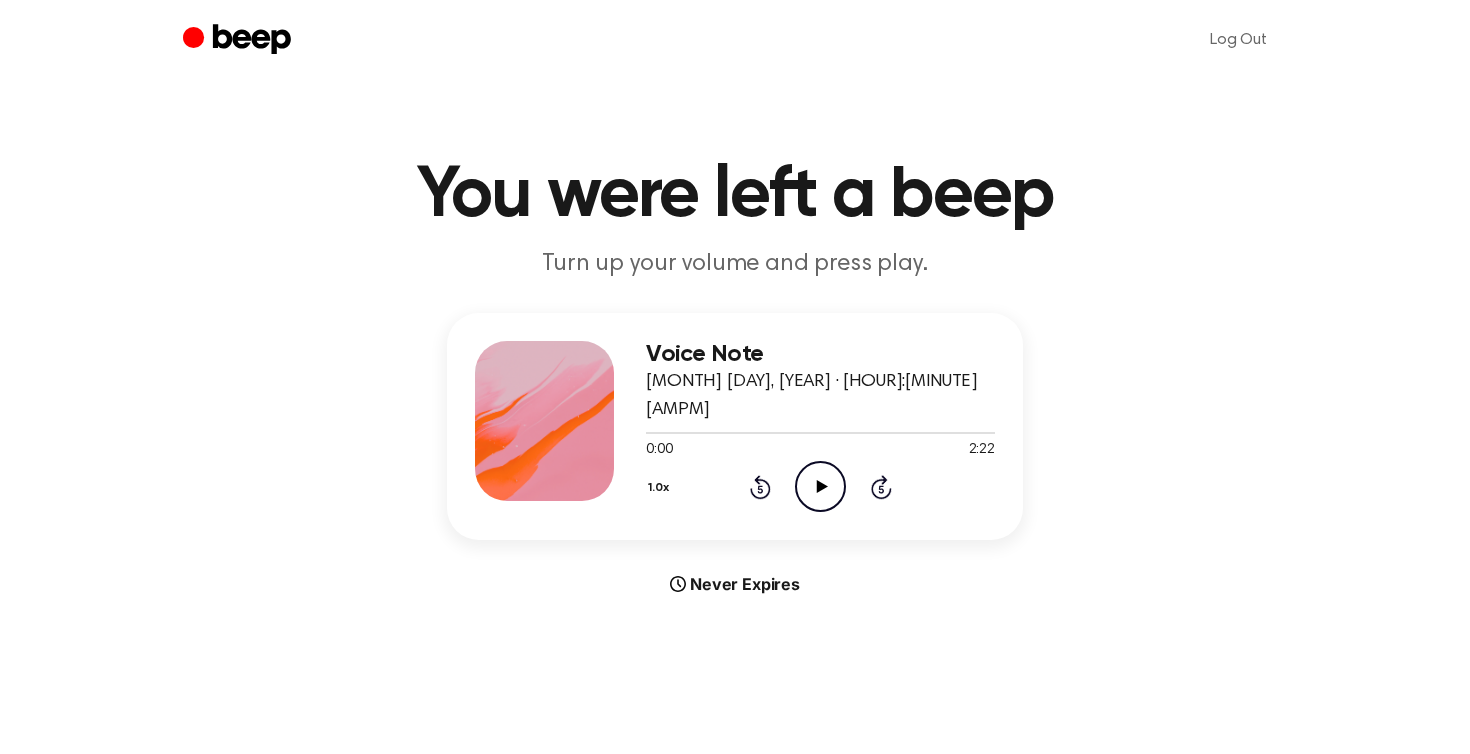 click on "Play Audio" 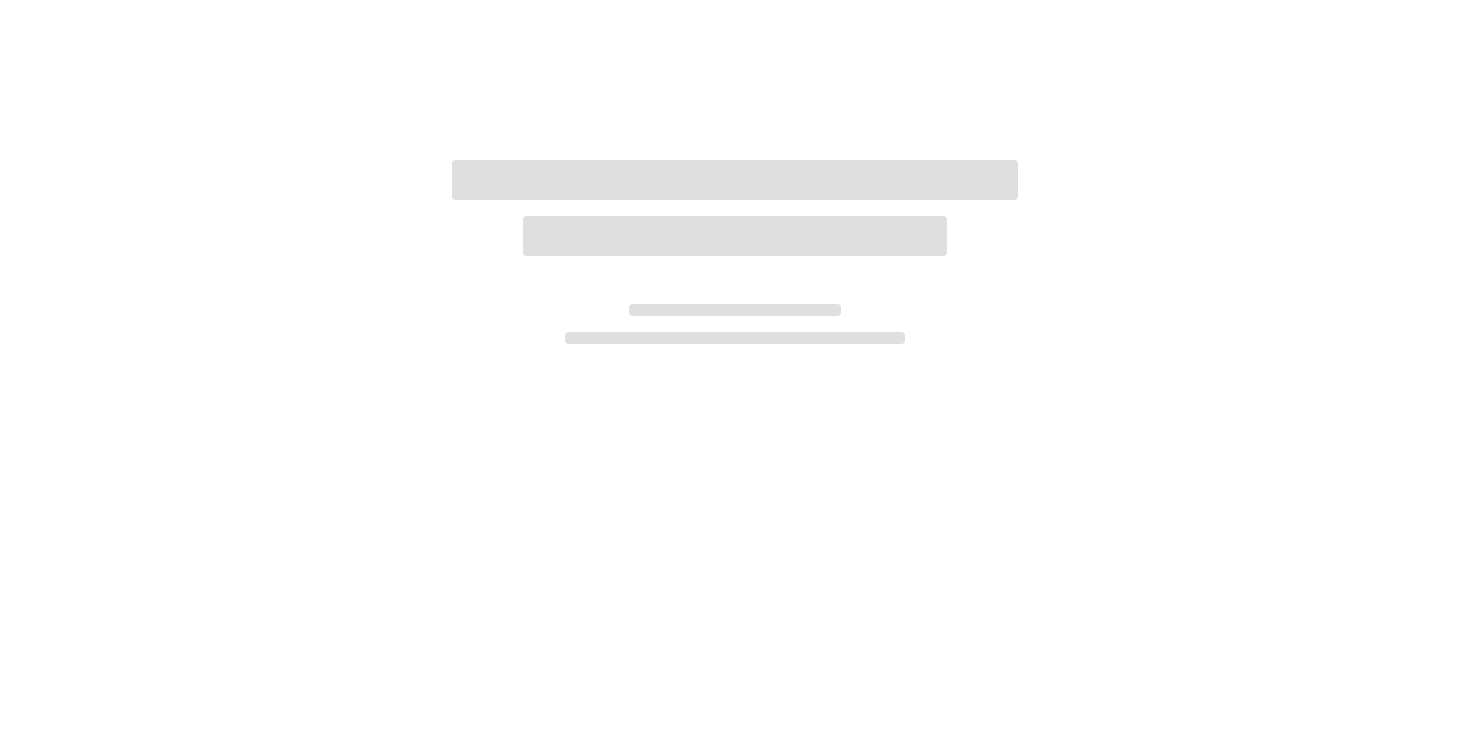 scroll, scrollTop: 0, scrollLeft: 0, axis: both 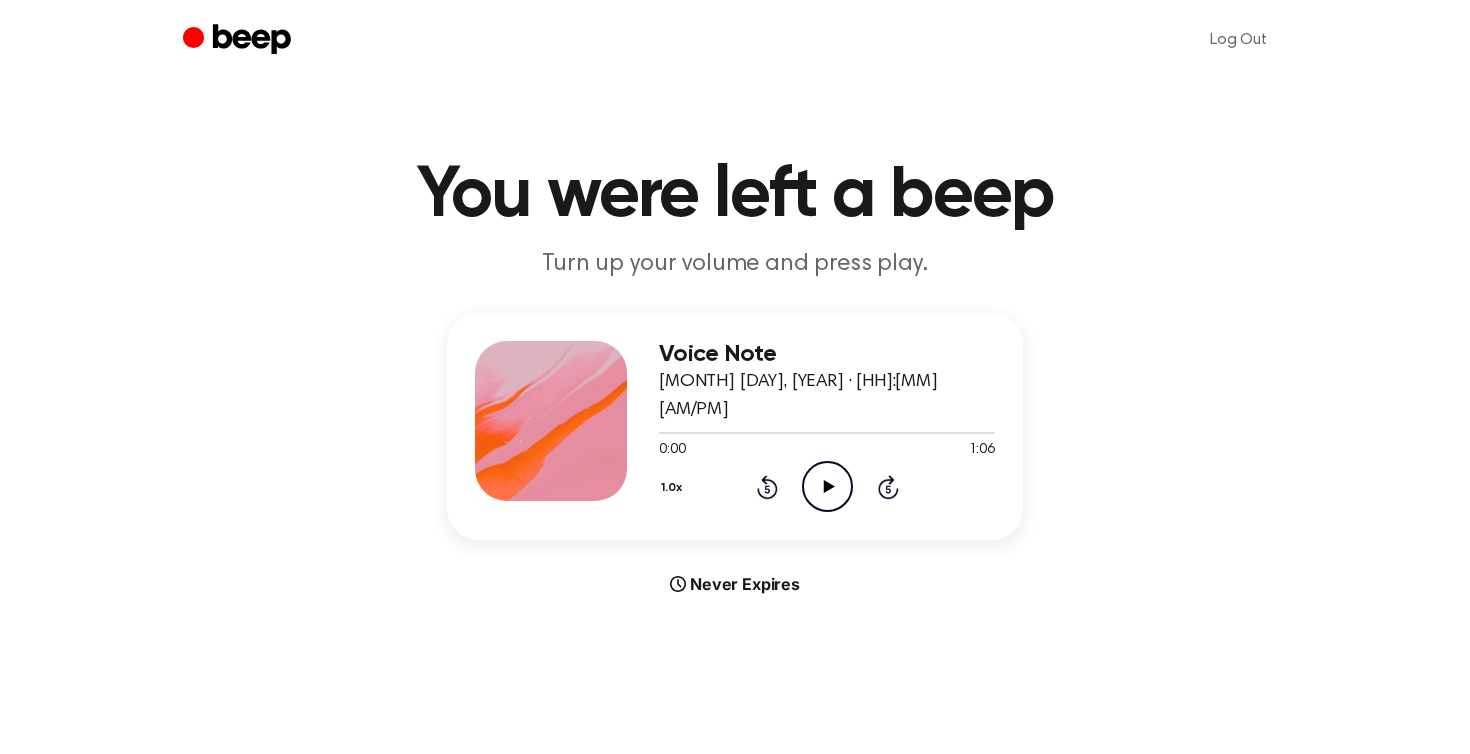 click on "Play Audio" 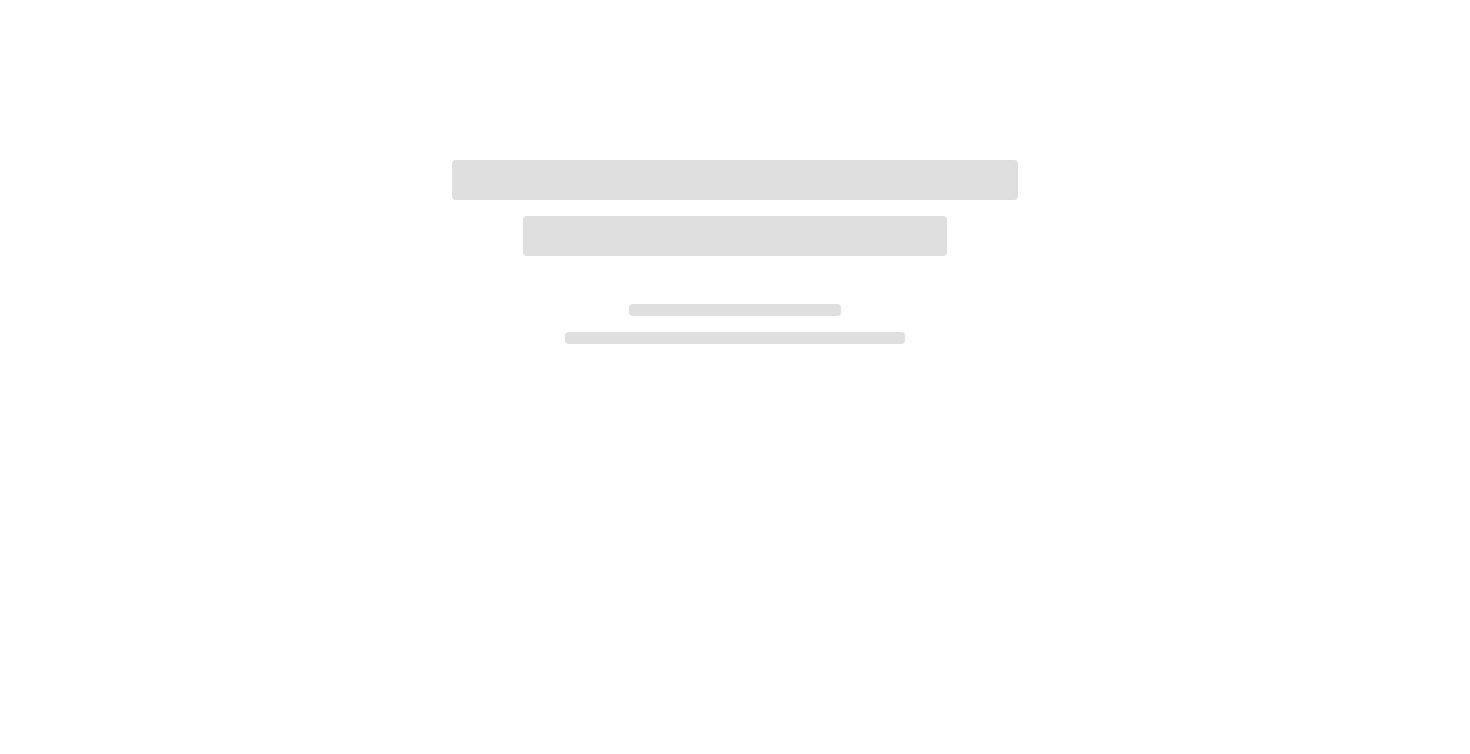 scroll, scrollTop: 0, scrollLeft: 0, axis: both 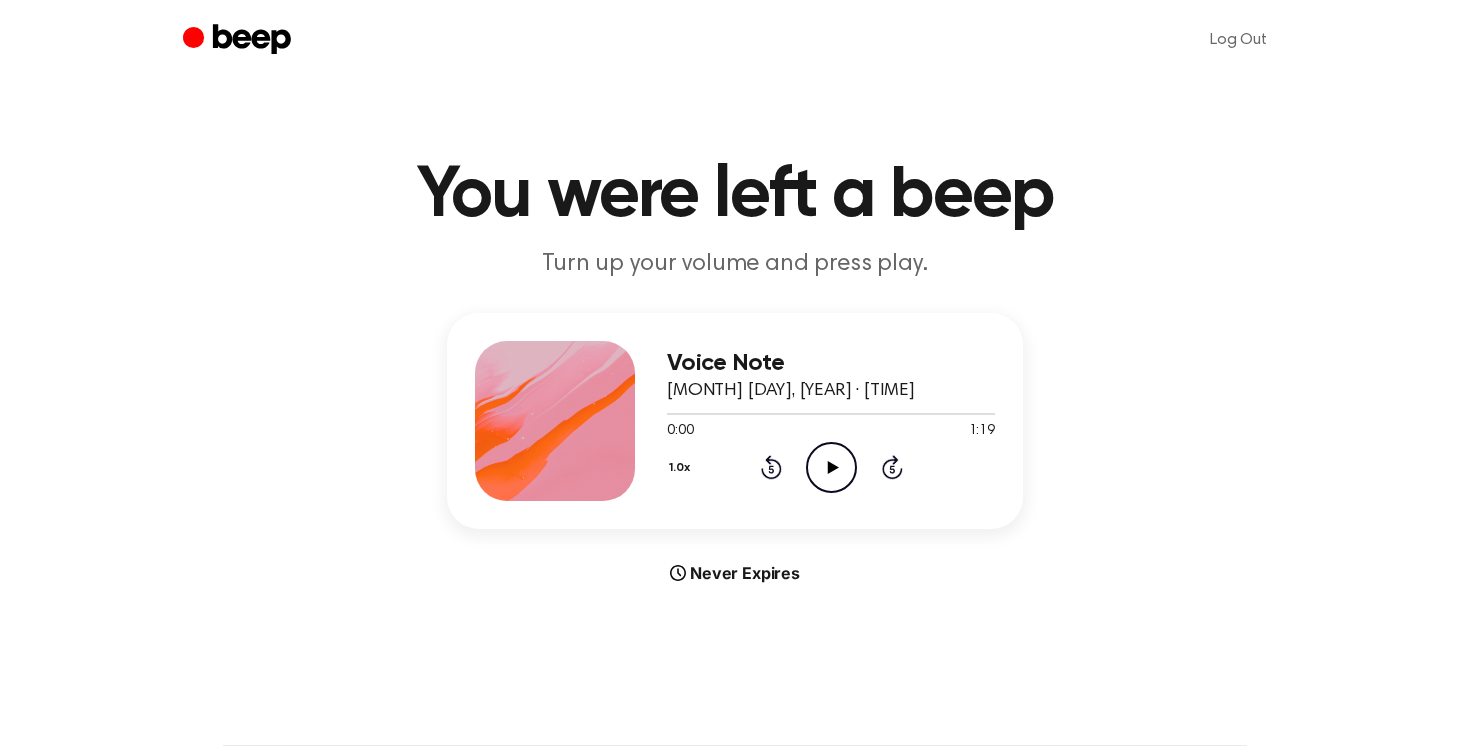 click on "Play Audio" 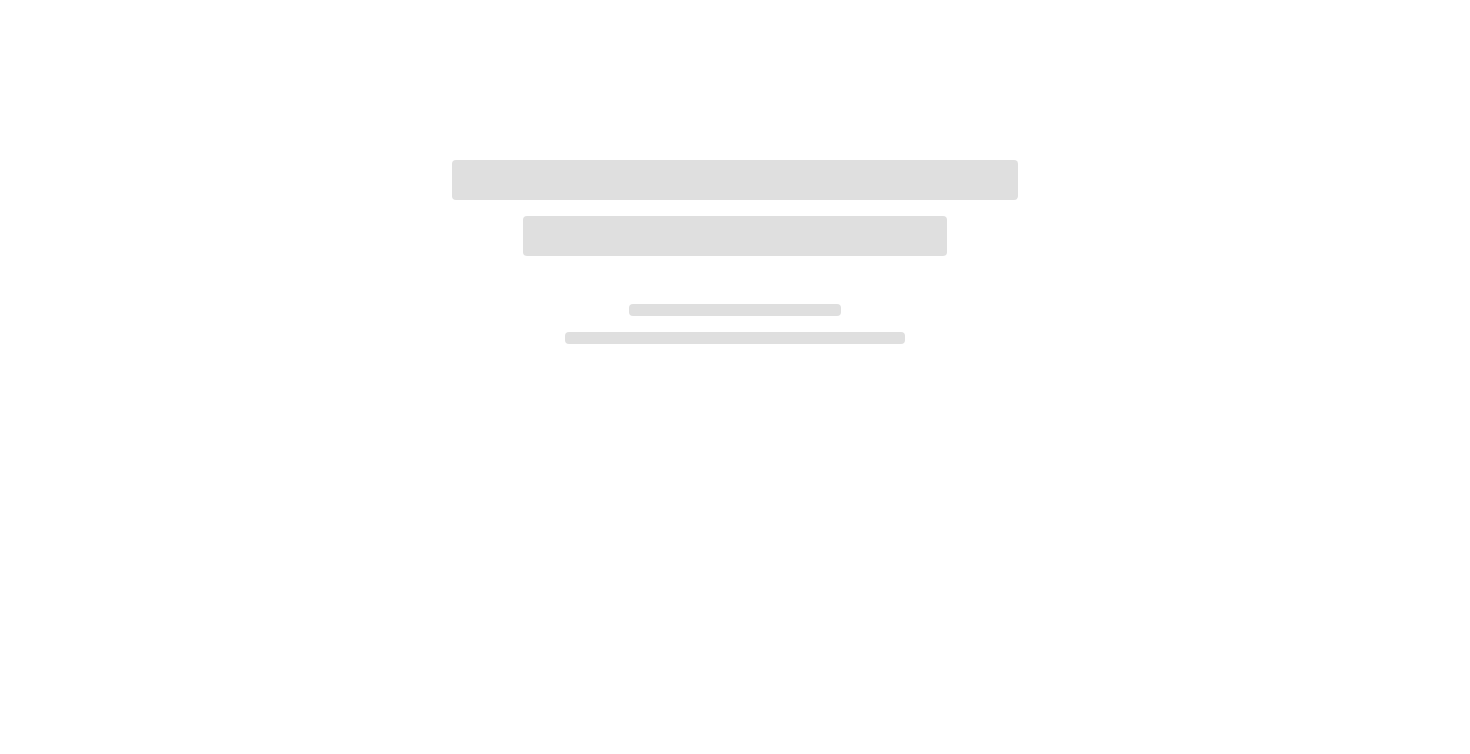 scroll, scrollTop: 0, scrollLeft: 0, axis: both 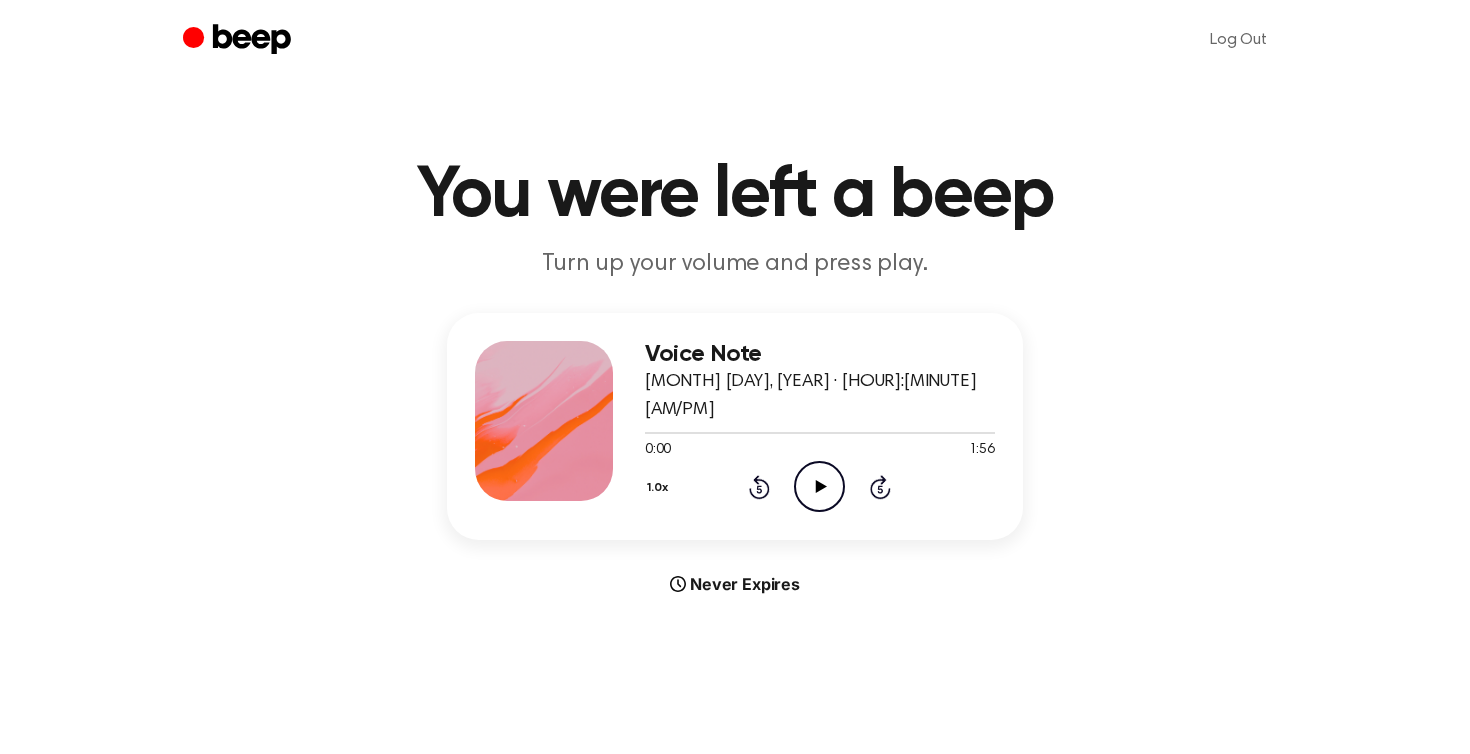 click on "Play Audio" 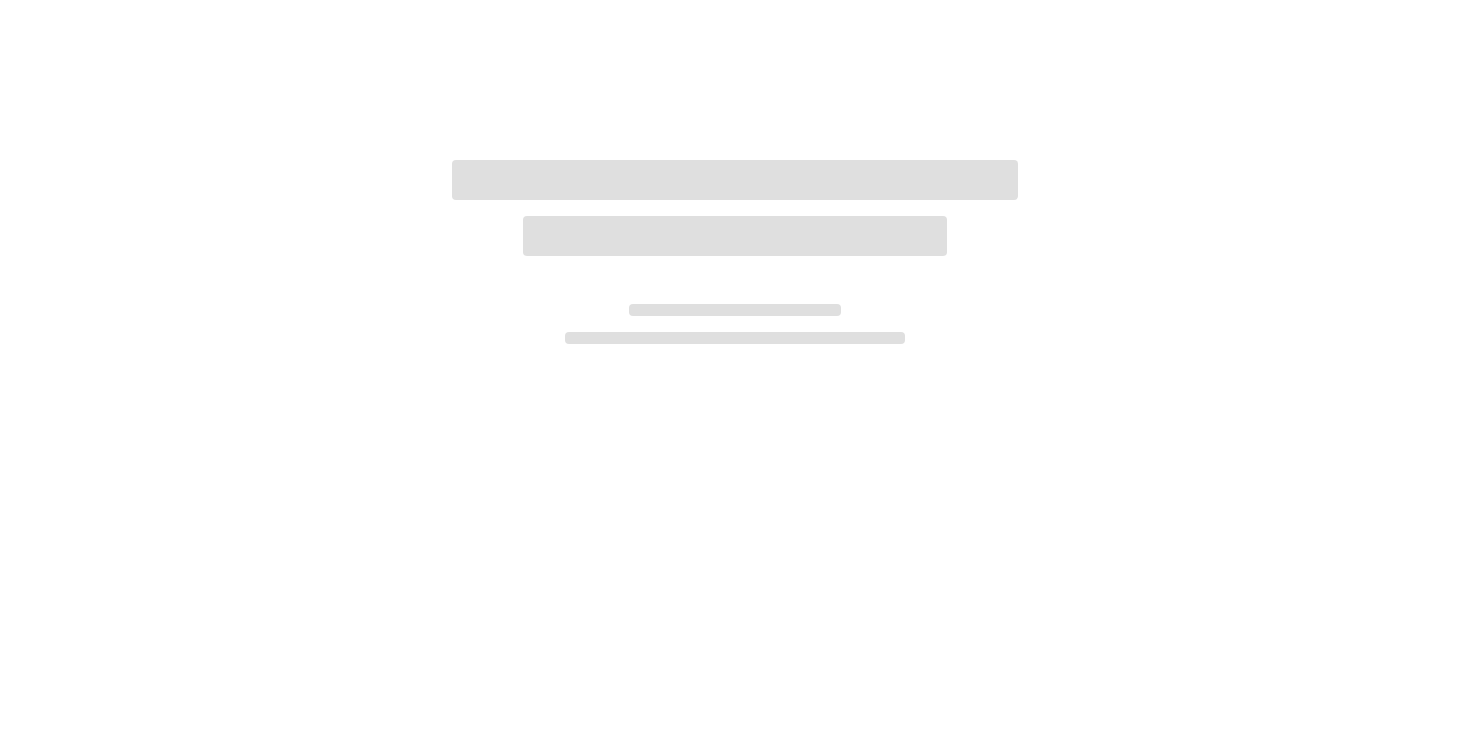 scroll, scrollTop: 0, scrollLeft: 0, axis: both 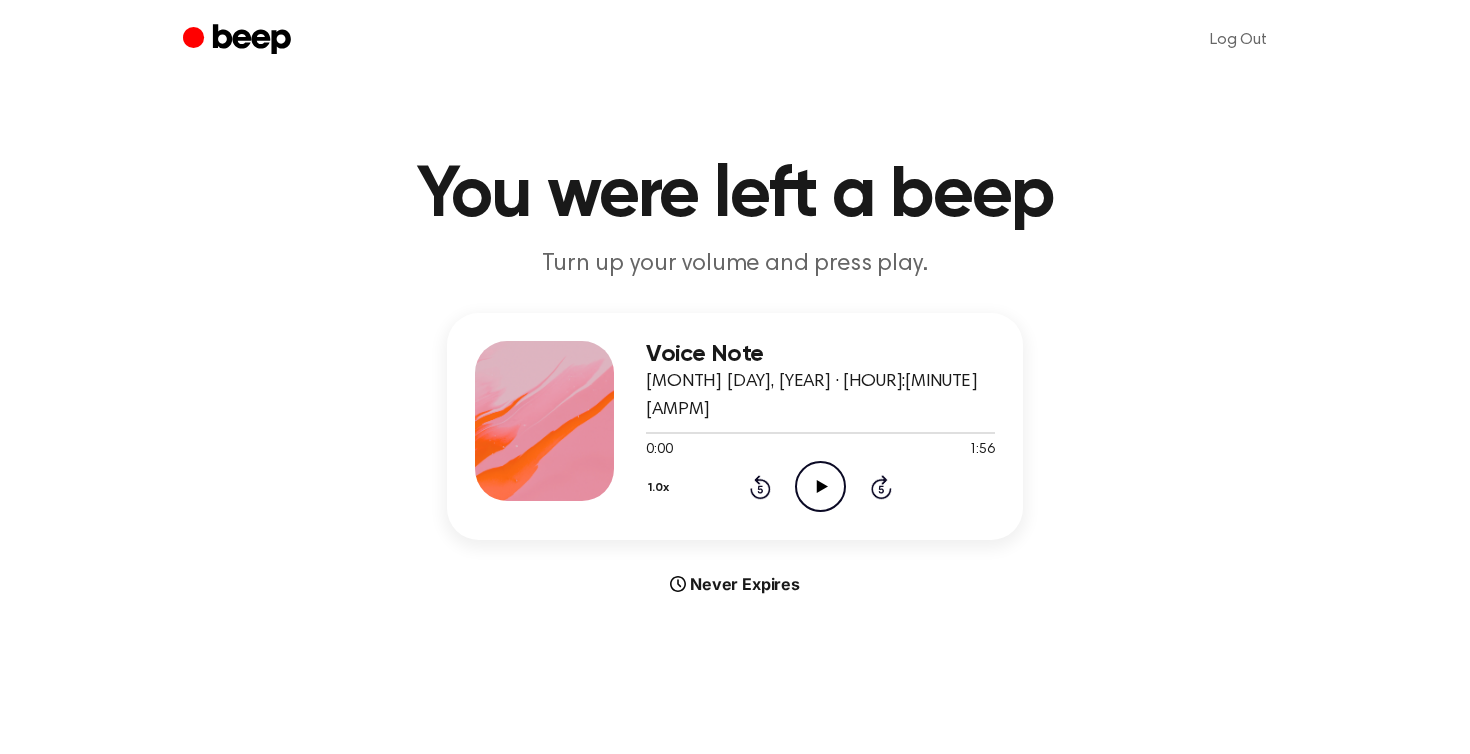 click on "Play Audio" 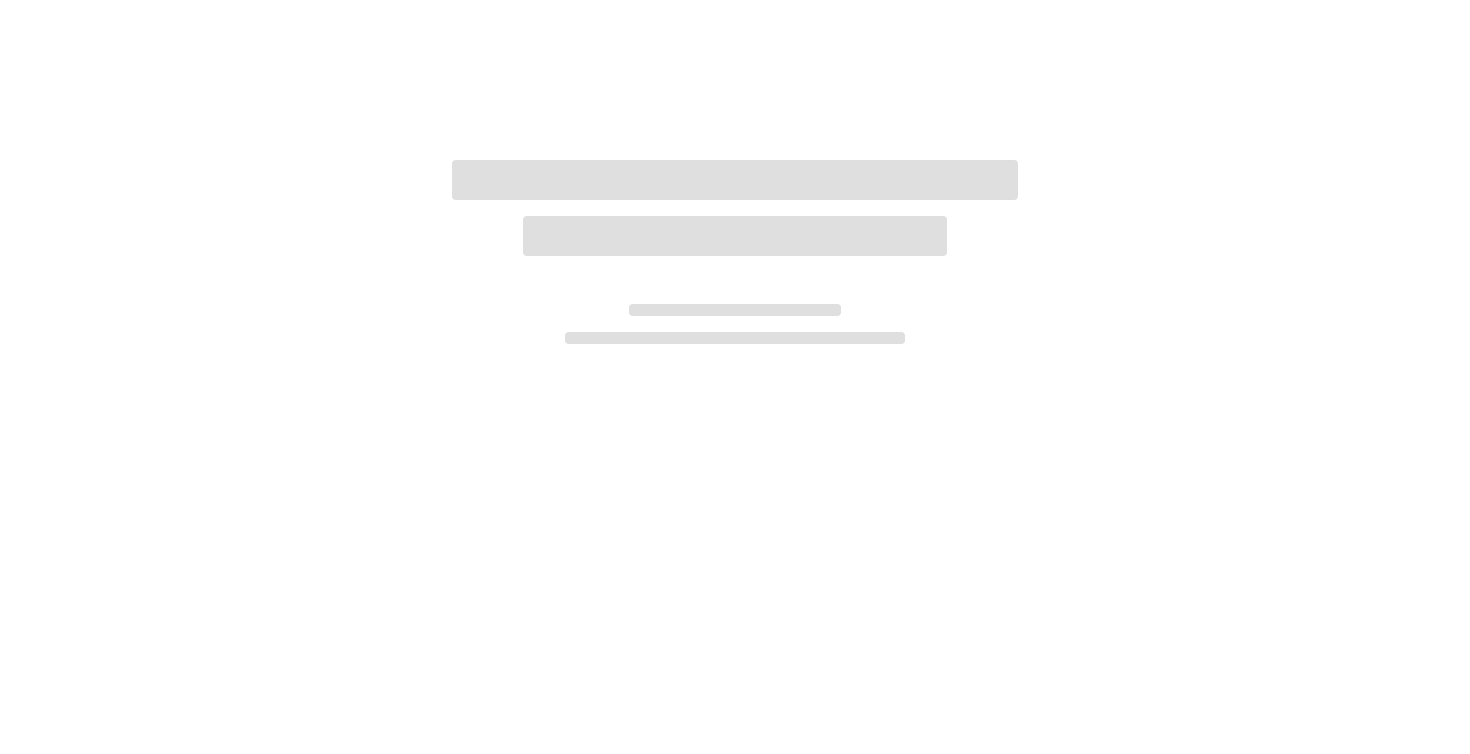 scroll, scrollTop: 0, scrollLeft: 0, axis: both 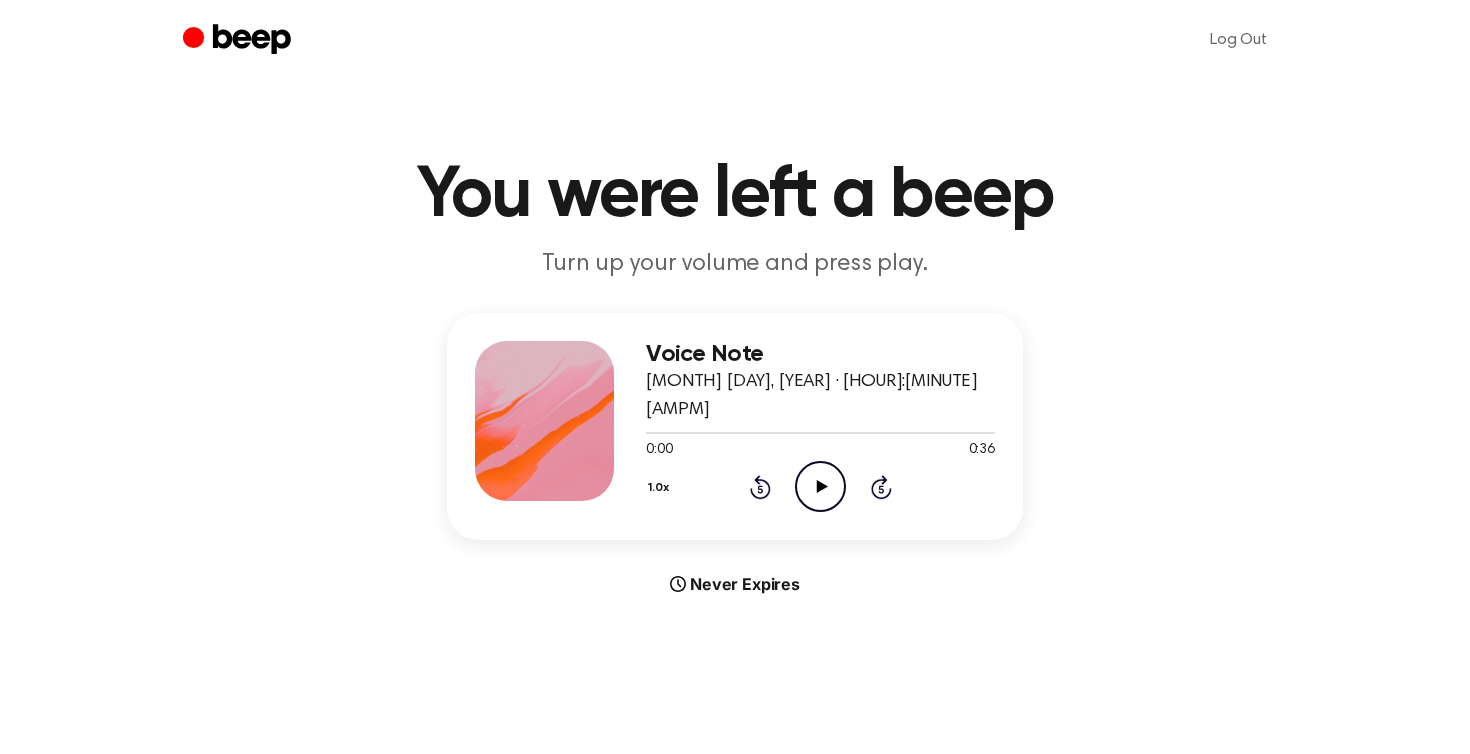 click on "Play Audio" 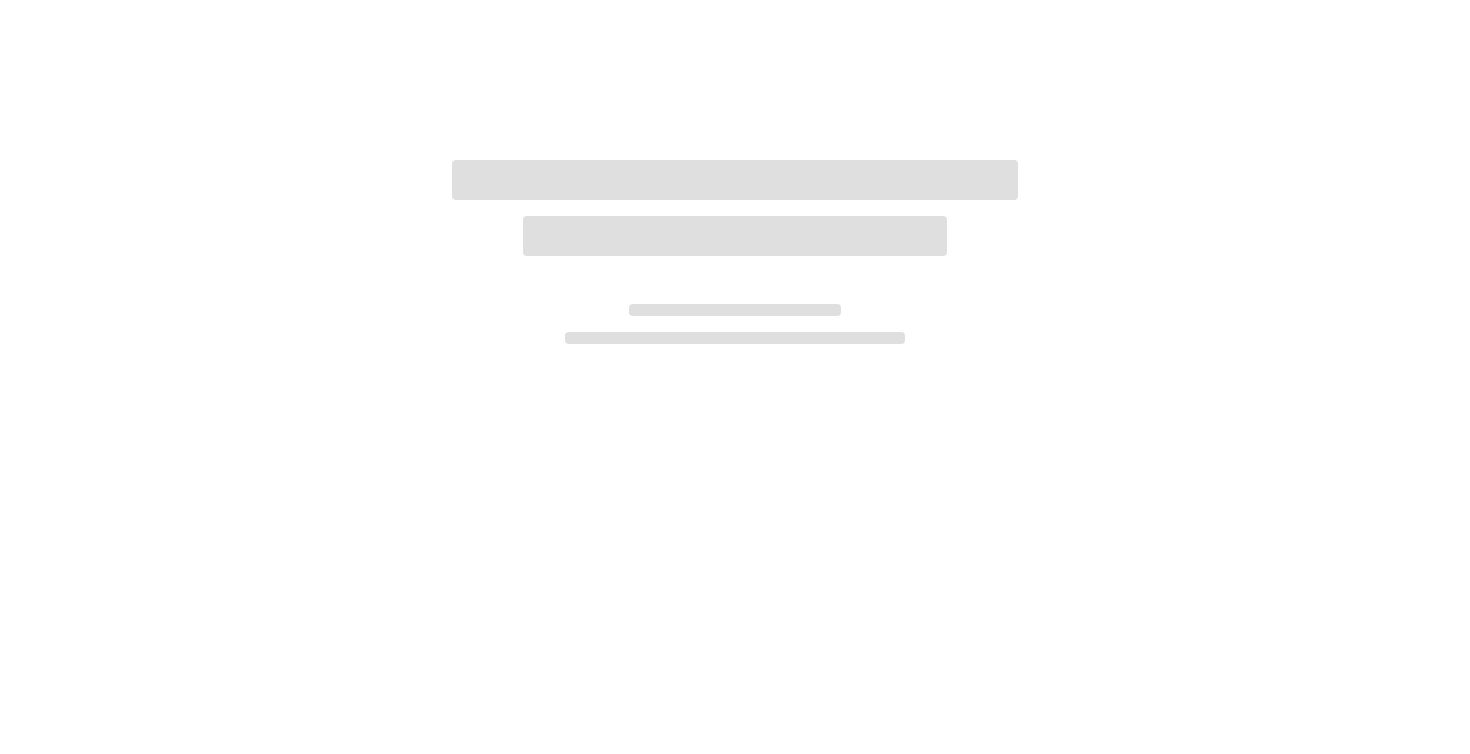 scroll, scrollTop: 0, scrollLeft: 0, axis: both 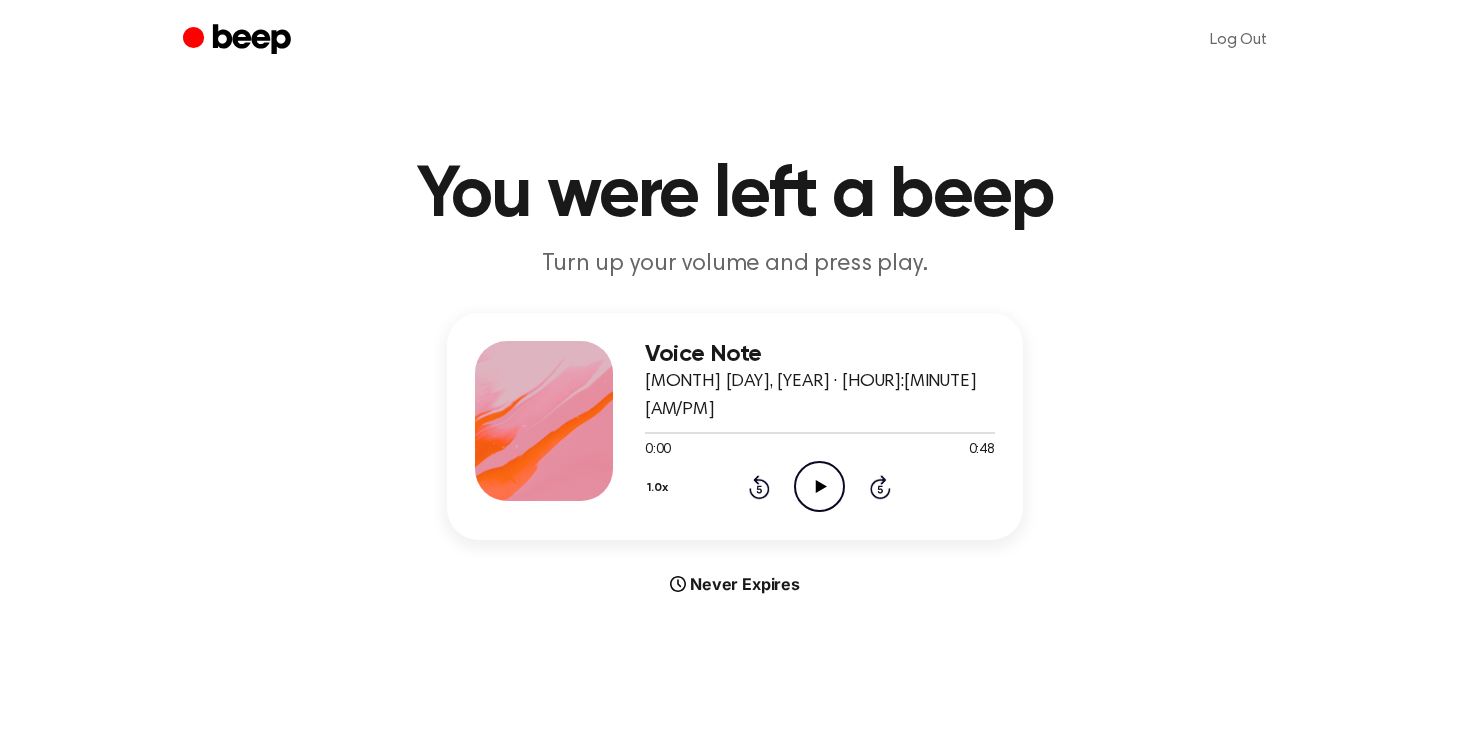 click on "Play Audio" 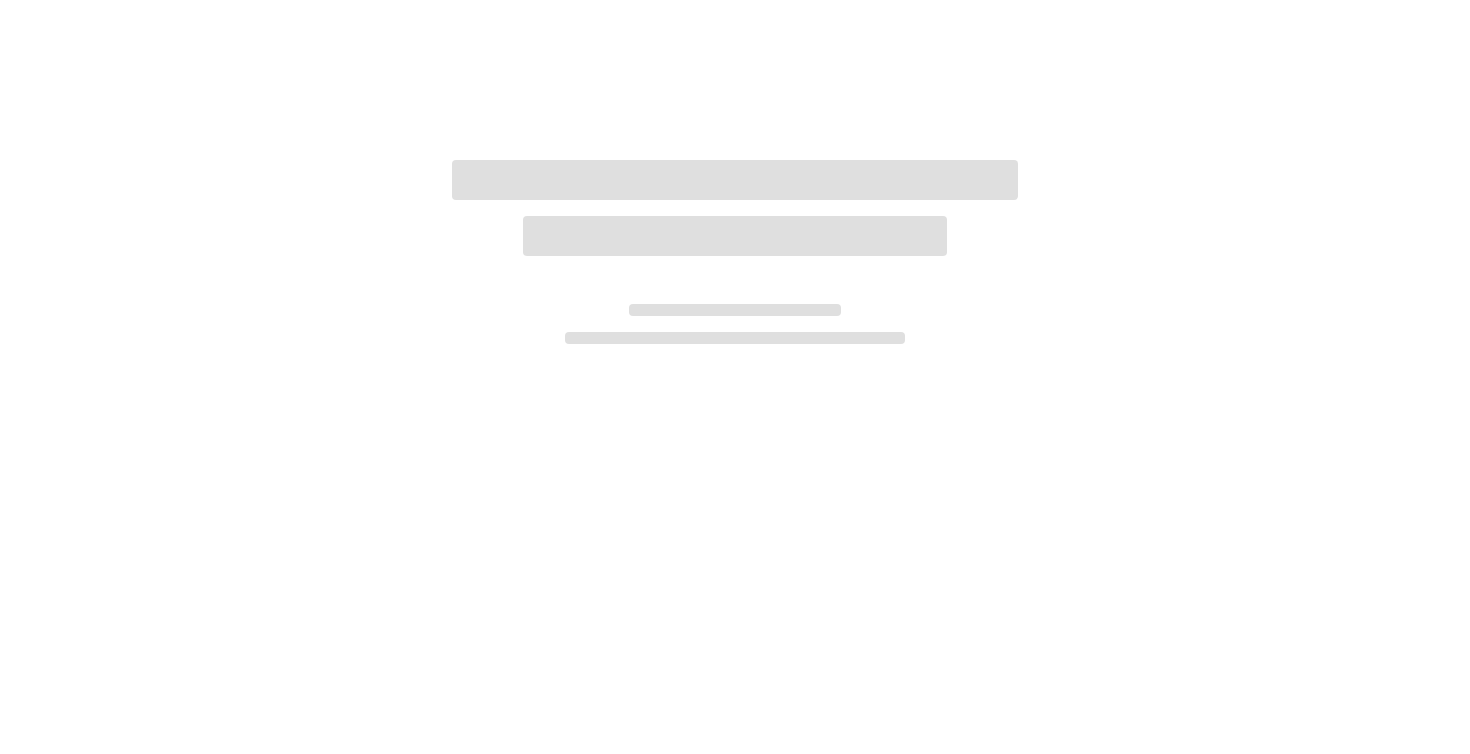 scroll, scrollTop: 0, scrollLeft: 0, axis: both 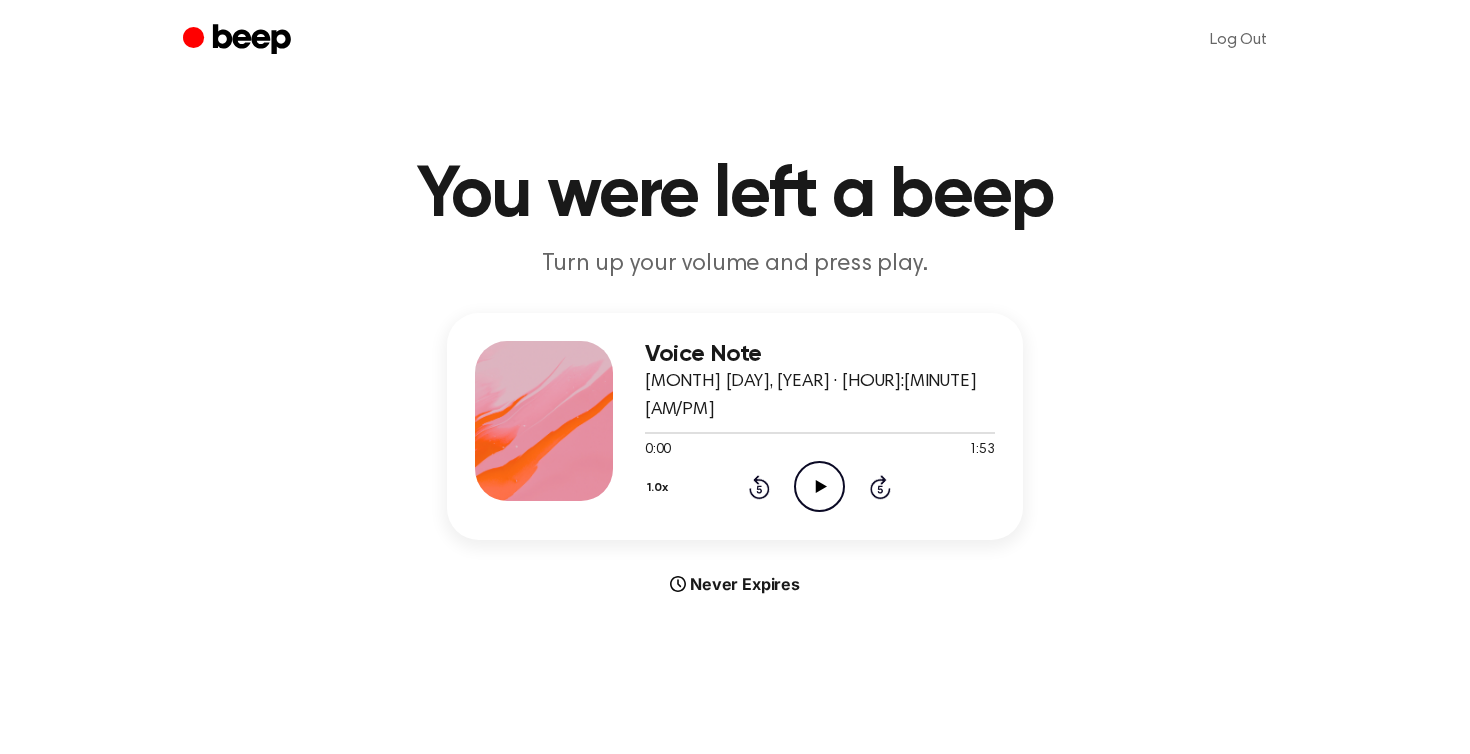 click on "Play Audio" 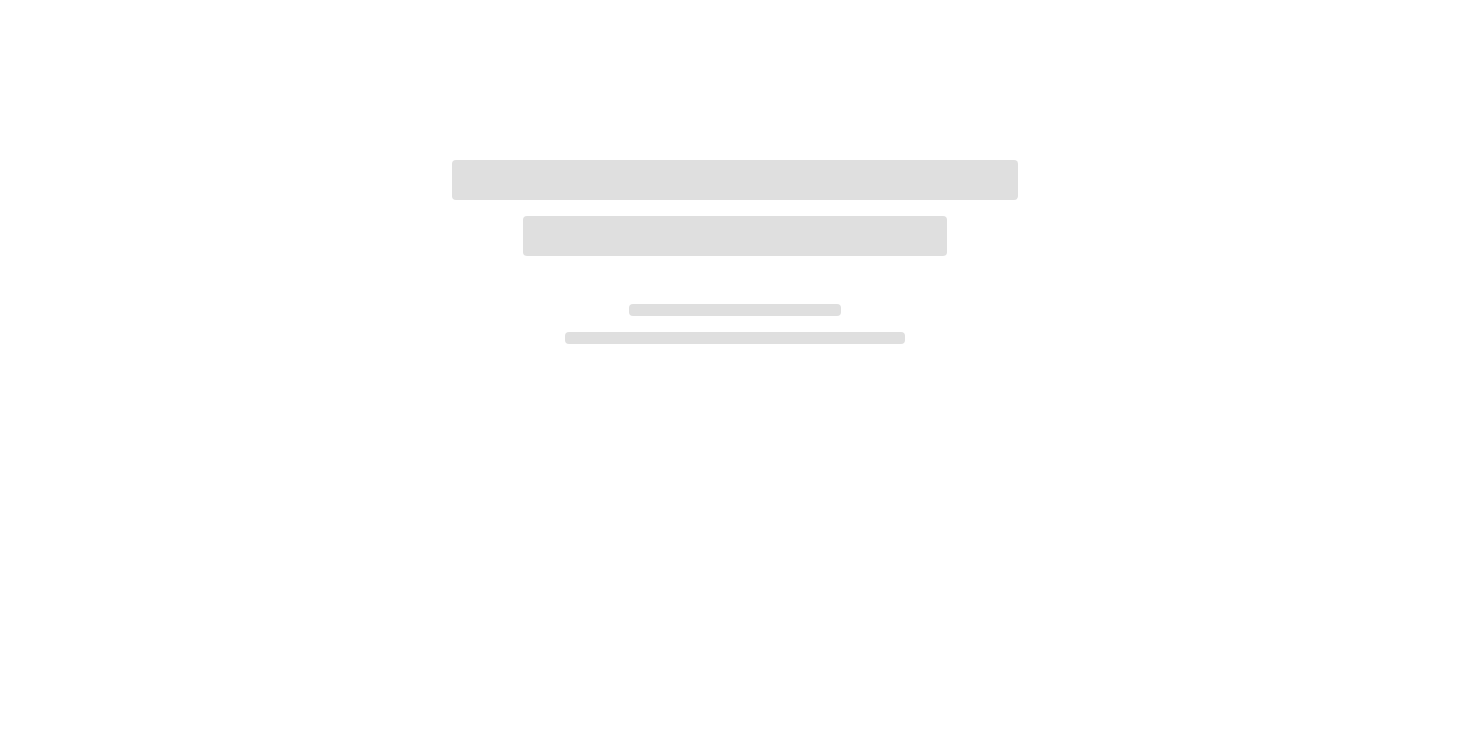 scroll, scrollTop: 0, scrollLeft: 0, axis: both 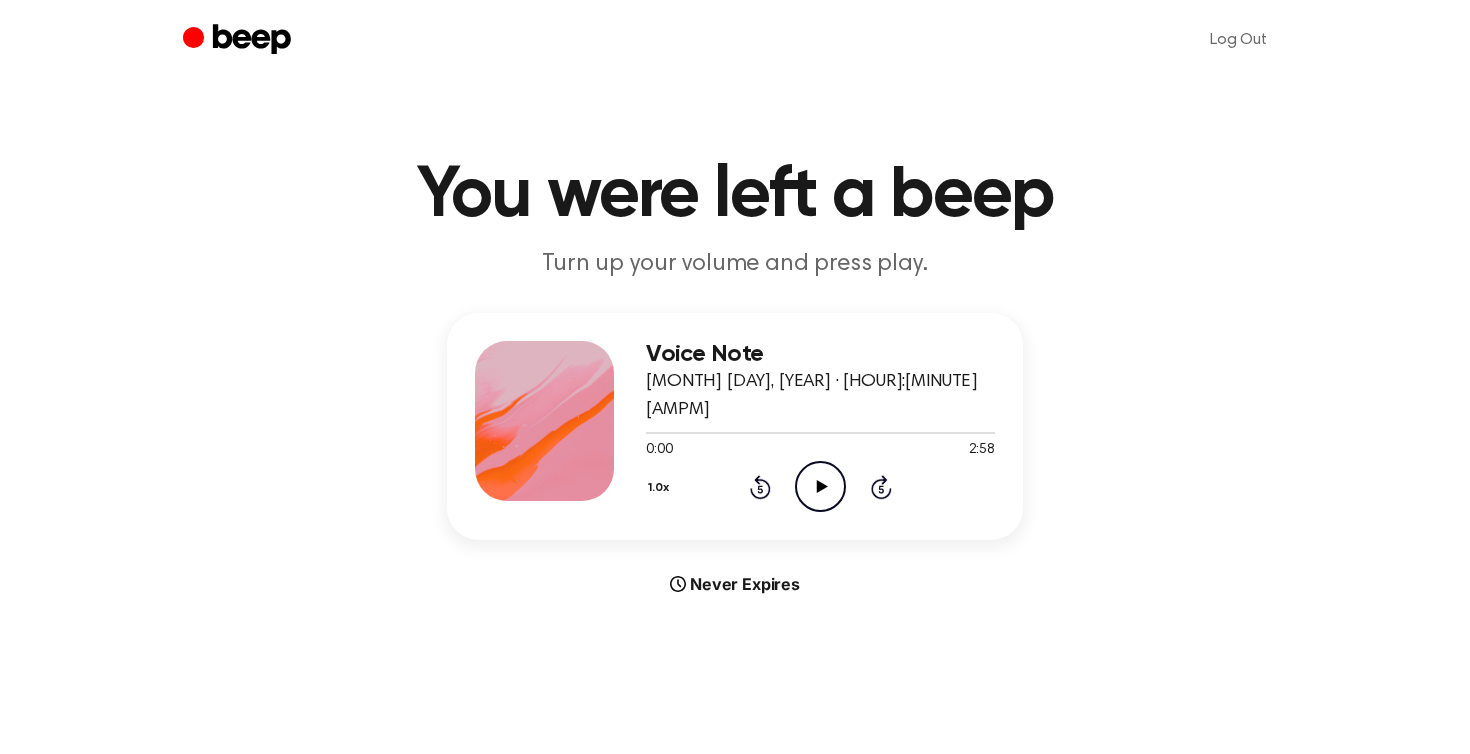 click on "Play Audio" 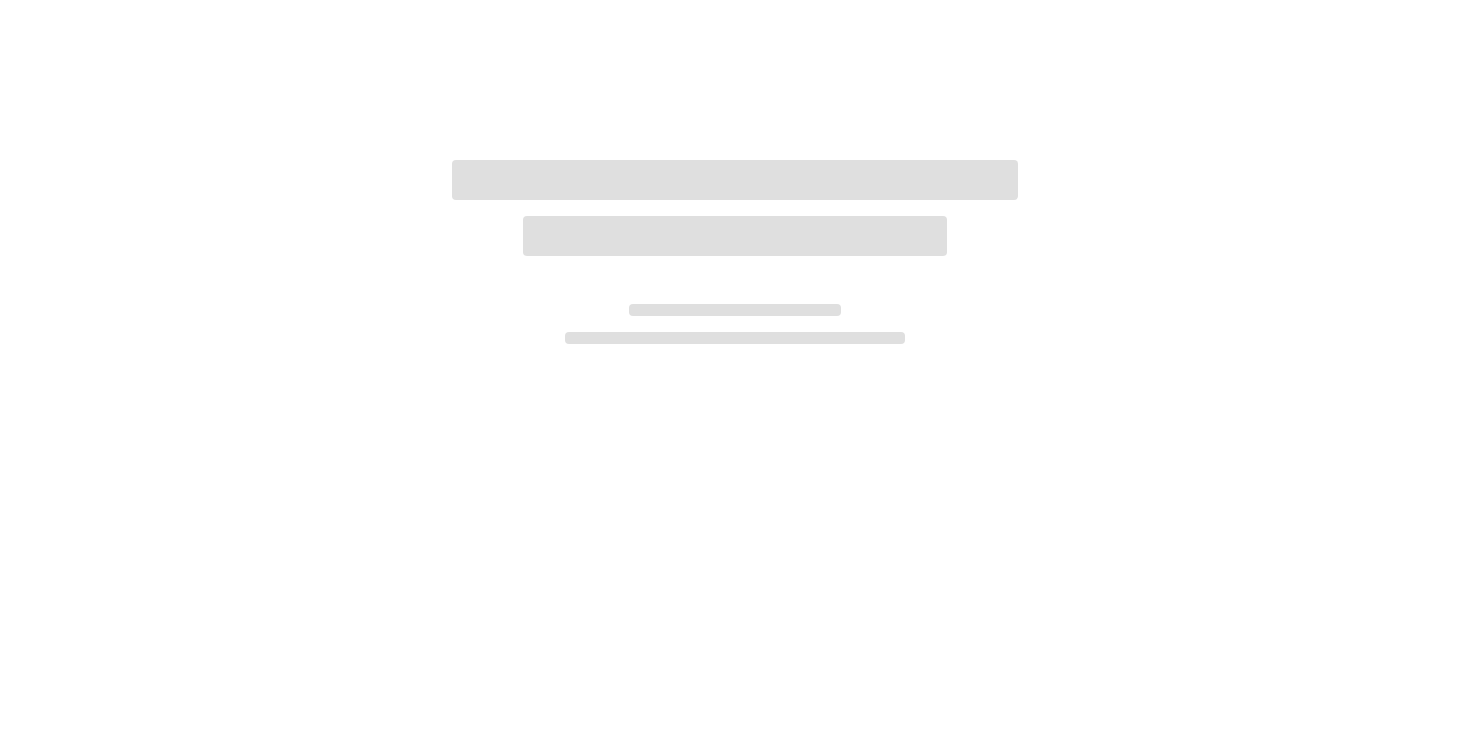 scroll, scrollTop: 0, scrollLeft: 0, axis: both 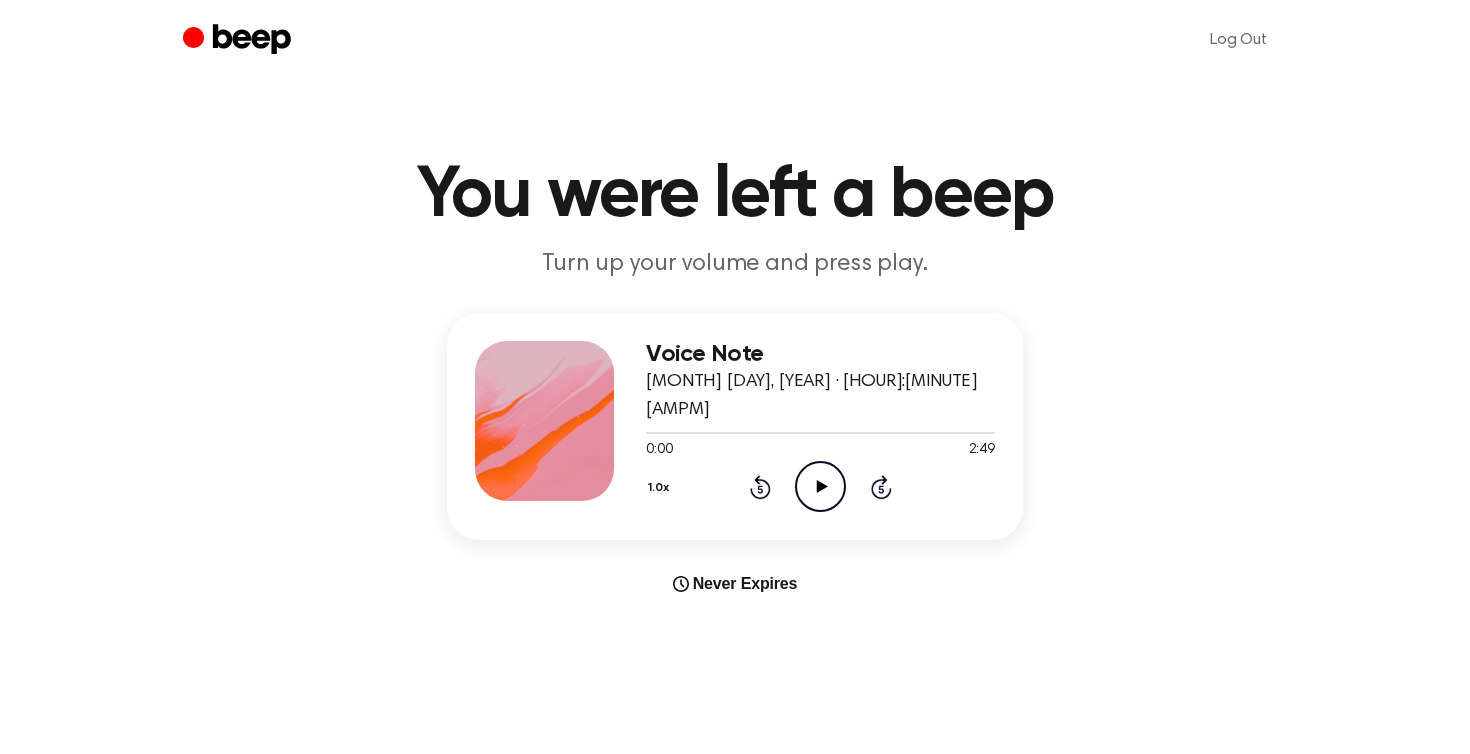 click 